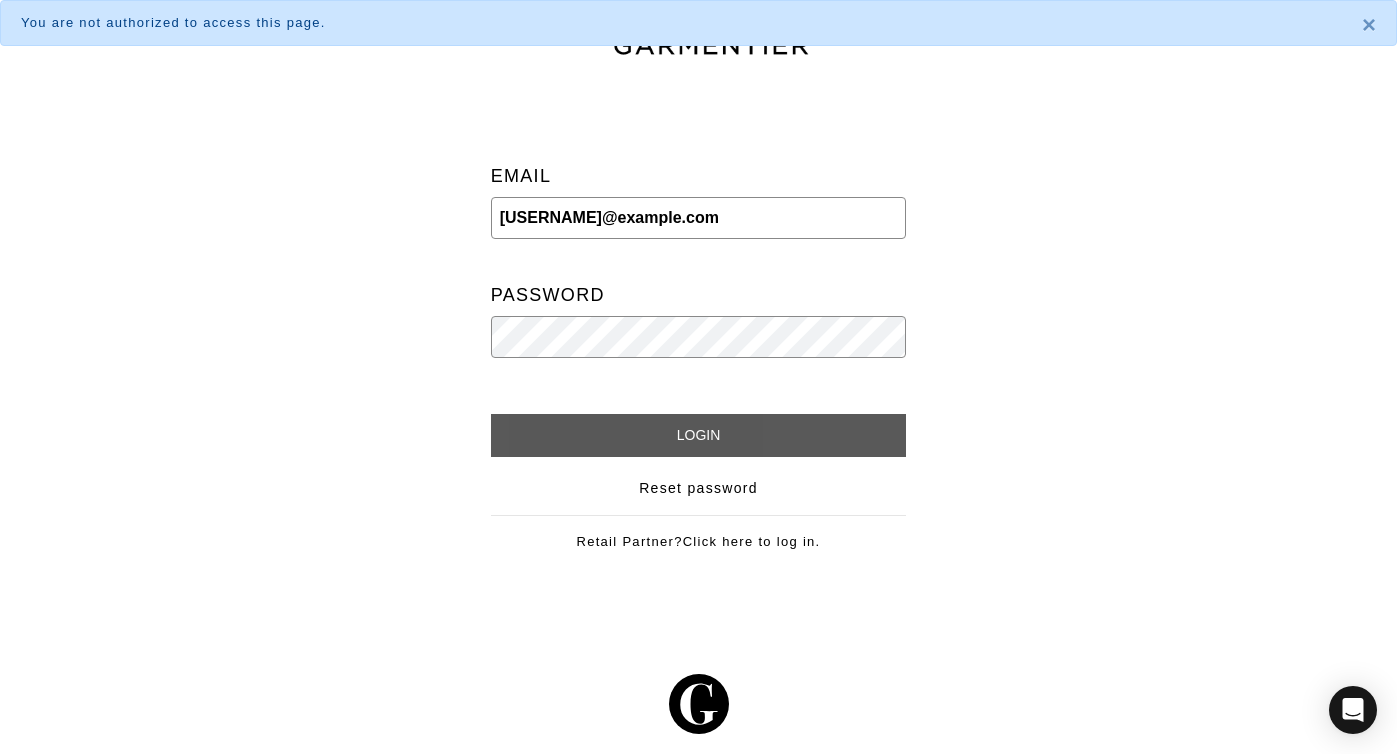 scroll, scrollTop: 0, scrollLeft: 0, axis: both 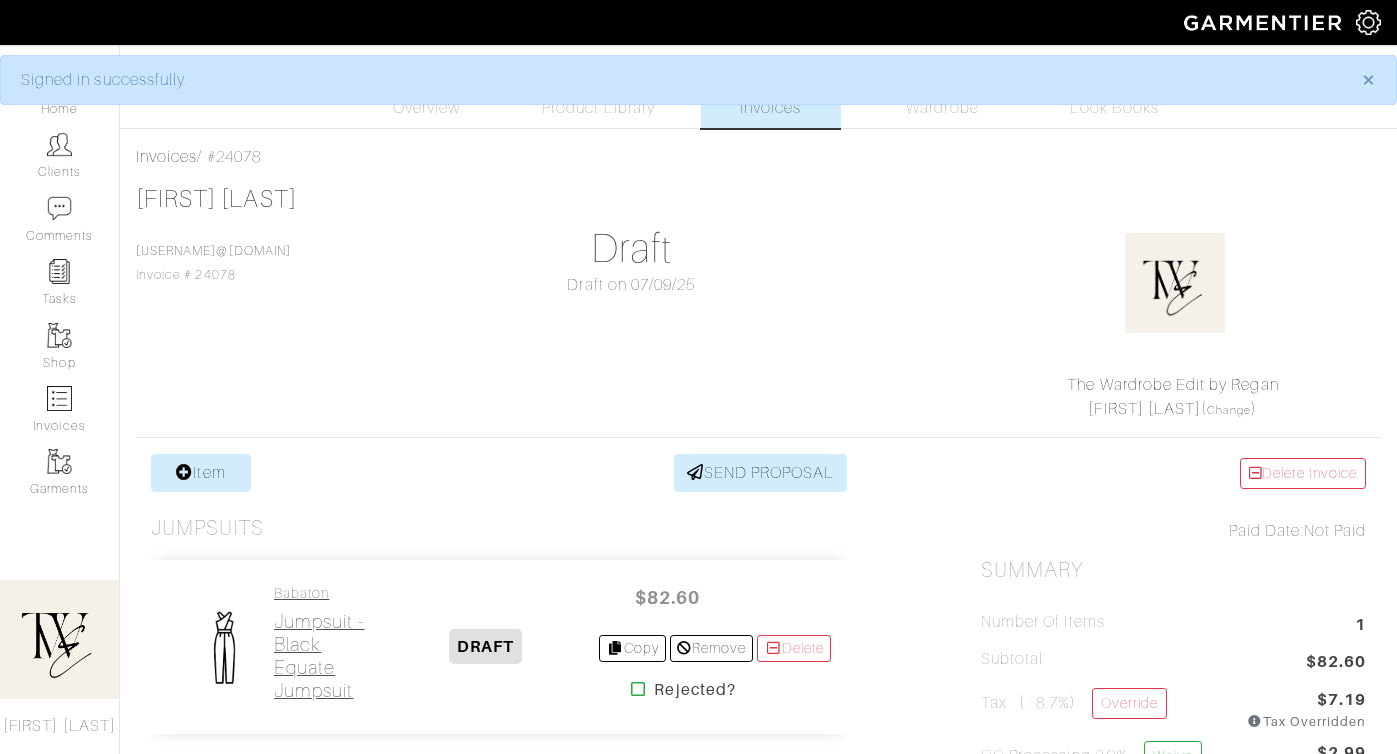 click on "Babaton" at bounding box center [323, 593] 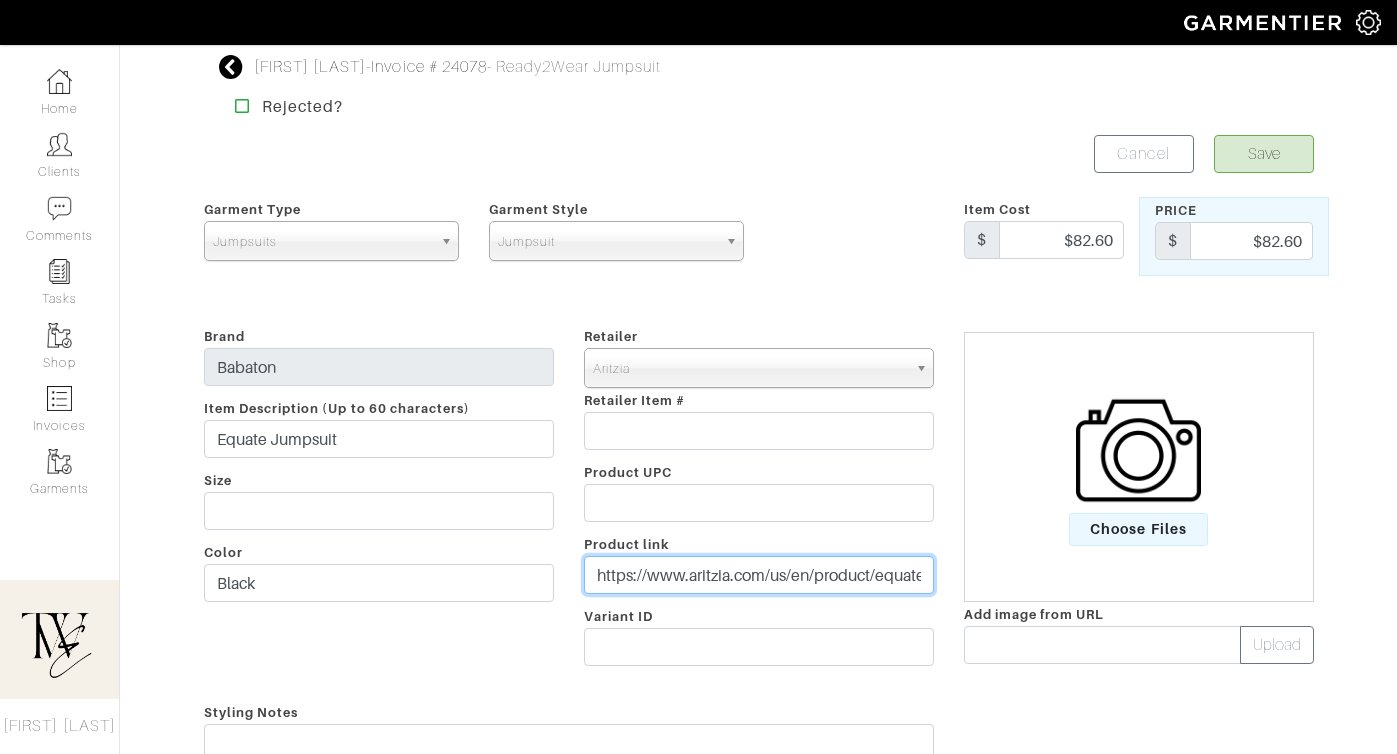 click on "https://www.aritzia.com/us/en/product/equate-jumpsuit/125597.html?color=1274&irclickid=TyT39NwXFxyPTOUxFO0M41mVUksSjgWTSW5R3Q0&sharedid=&irpid=2340682&irgwc=1&utm_medium=affiliate&utm_source=shopmyshelf&utm_campaign=2340682" at bounding box center (759, 575) 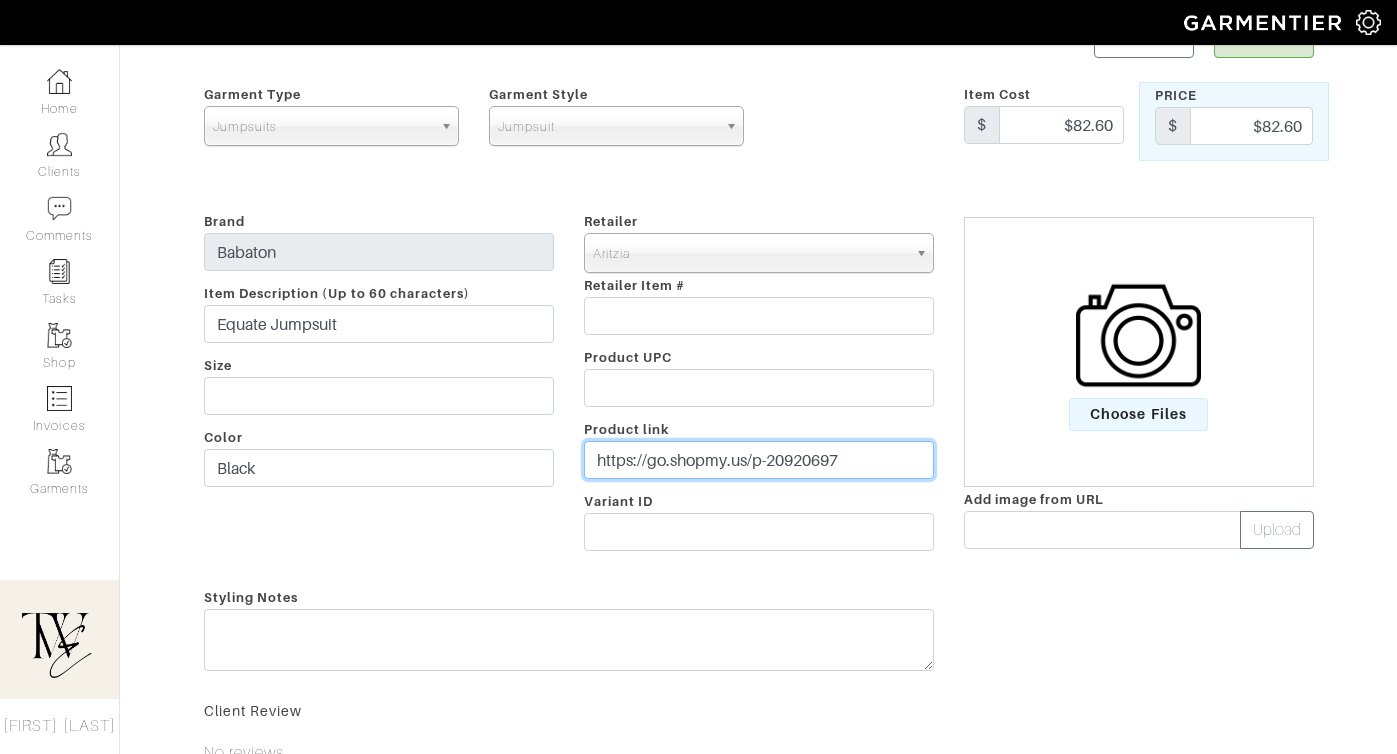 scroll, scrollTop: 88, scrollLeft: 0, axis: vertical 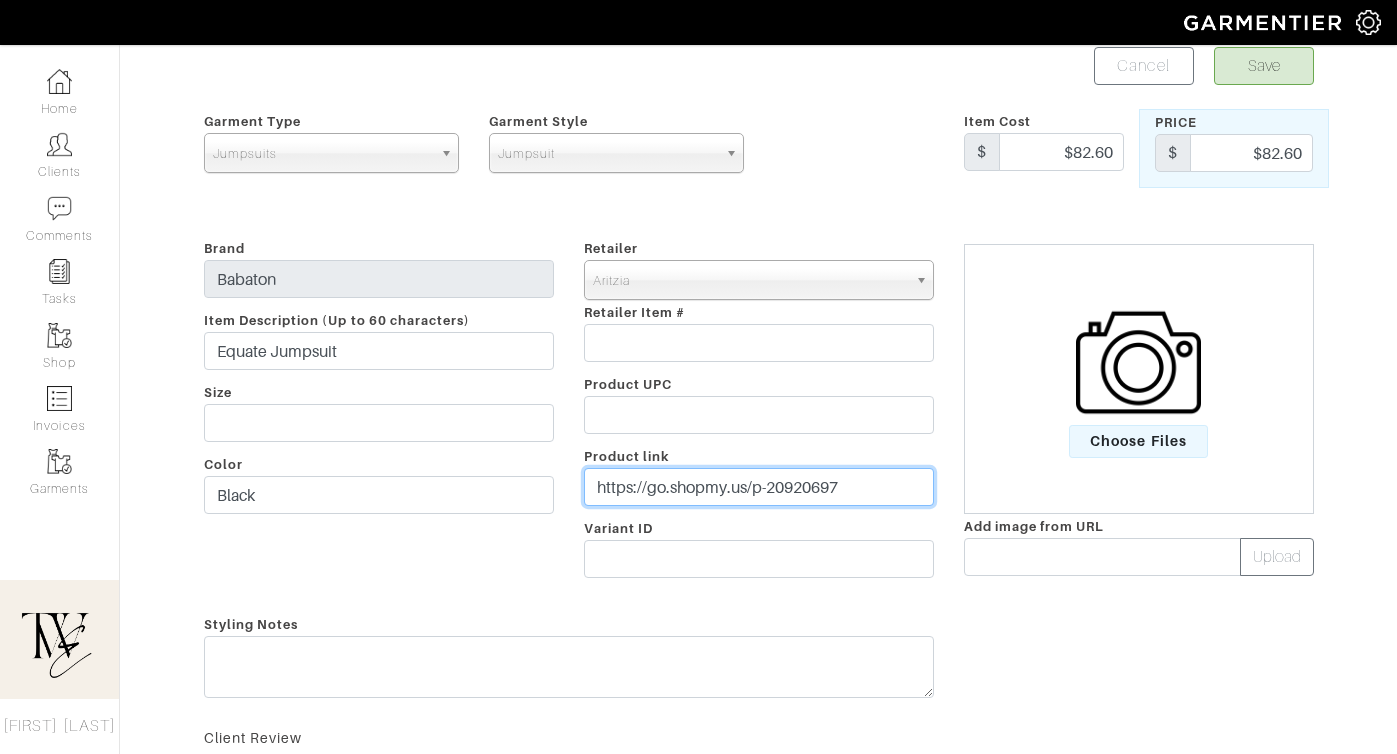 type on "https://go.shopmy.us/p-20920697" 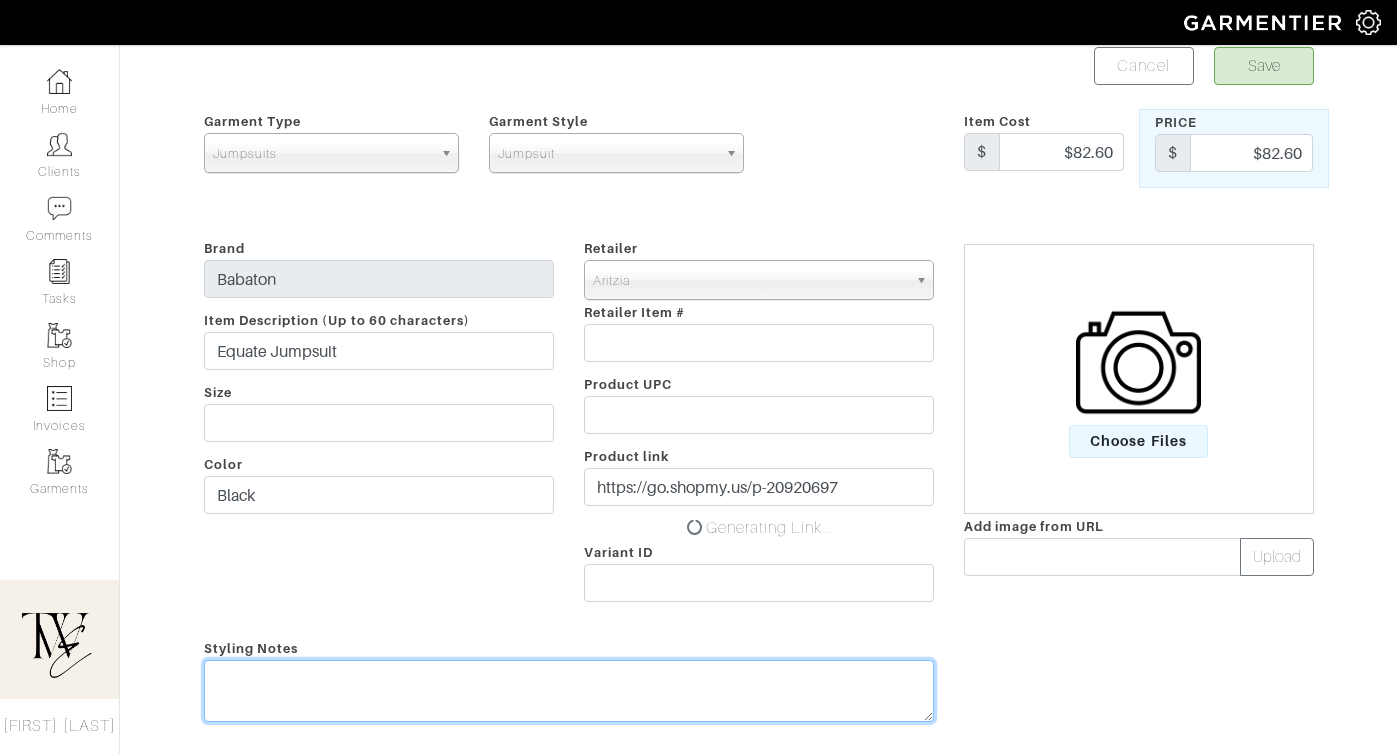 click at bounding box center (569, 691) 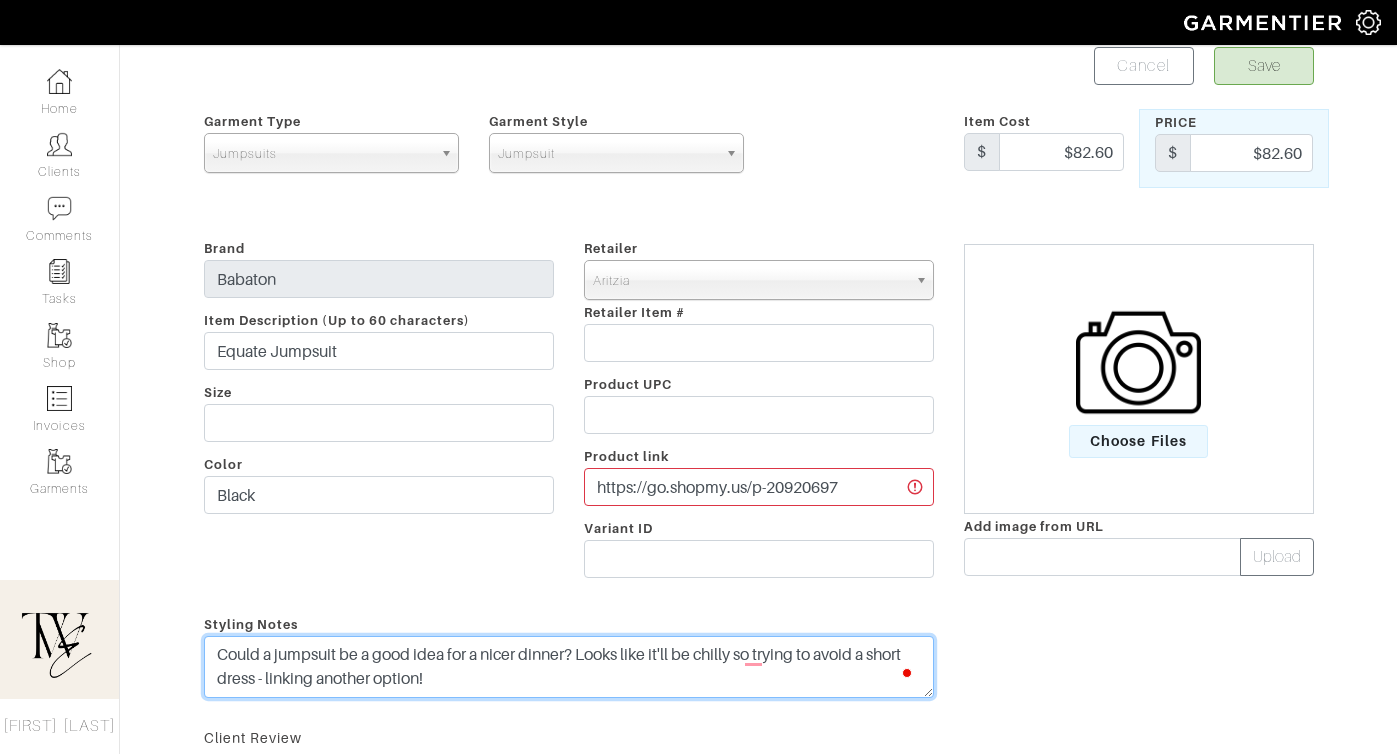 type on "Could a jumpsuit be a good idea for a nicer dinner? Looks like it'll be chilly so trying to avoid a short dress - linking another option!" 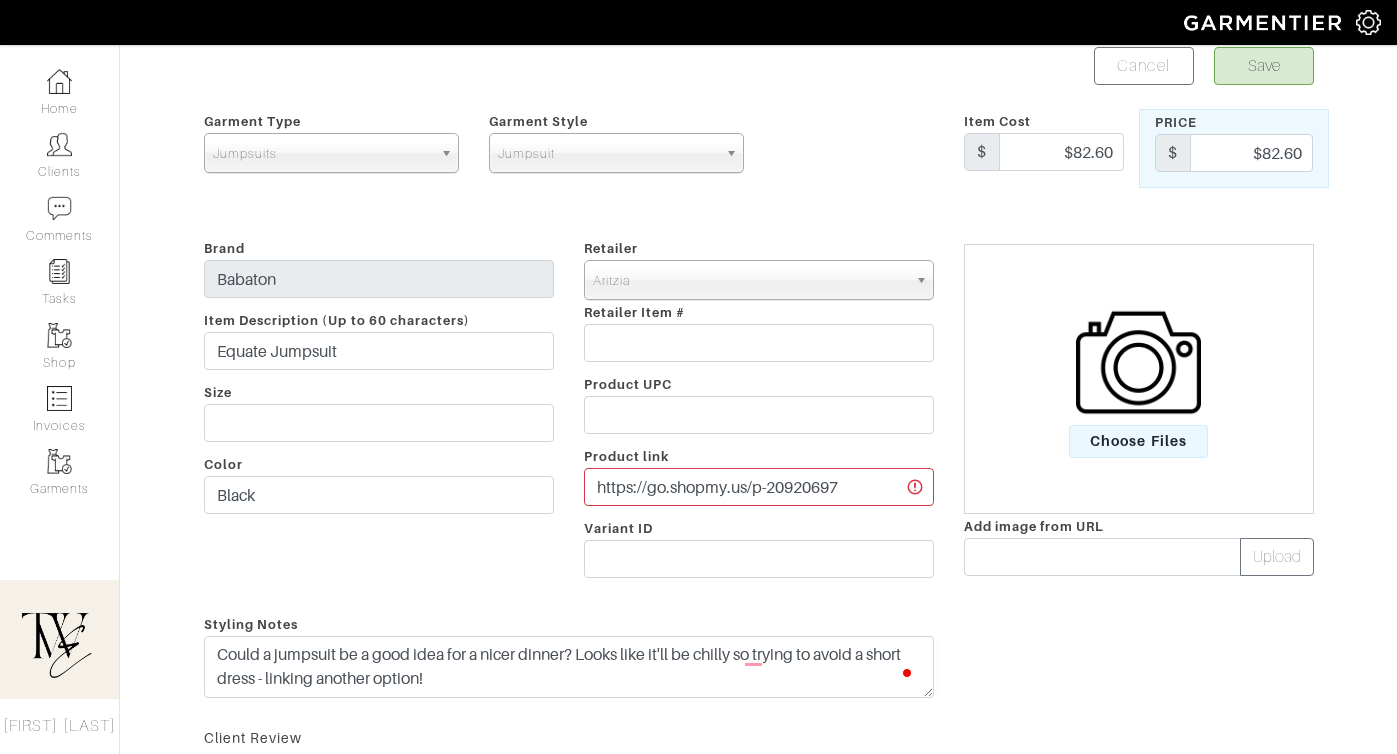 click on "Choose Files" at bounding box center [1139, 379] 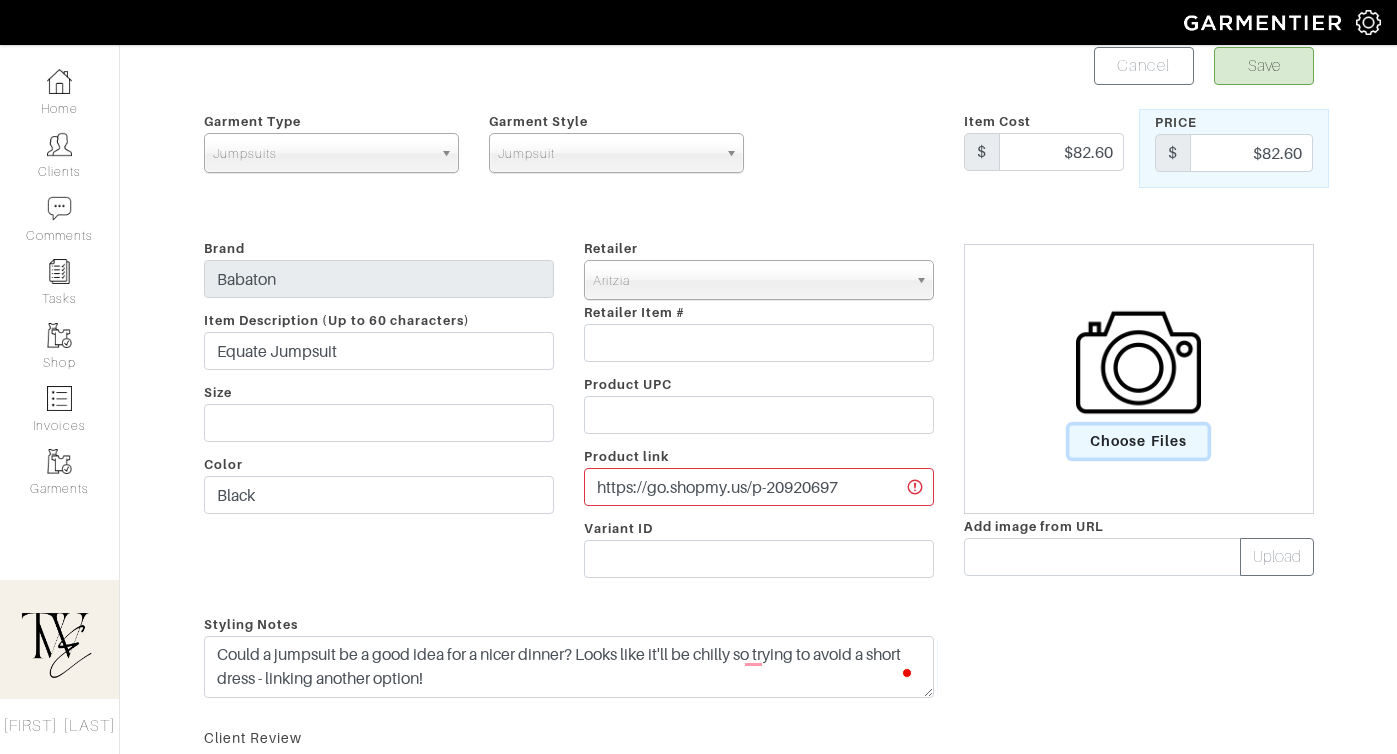 click on "Choose Files" at bounding box center (1138, 441) 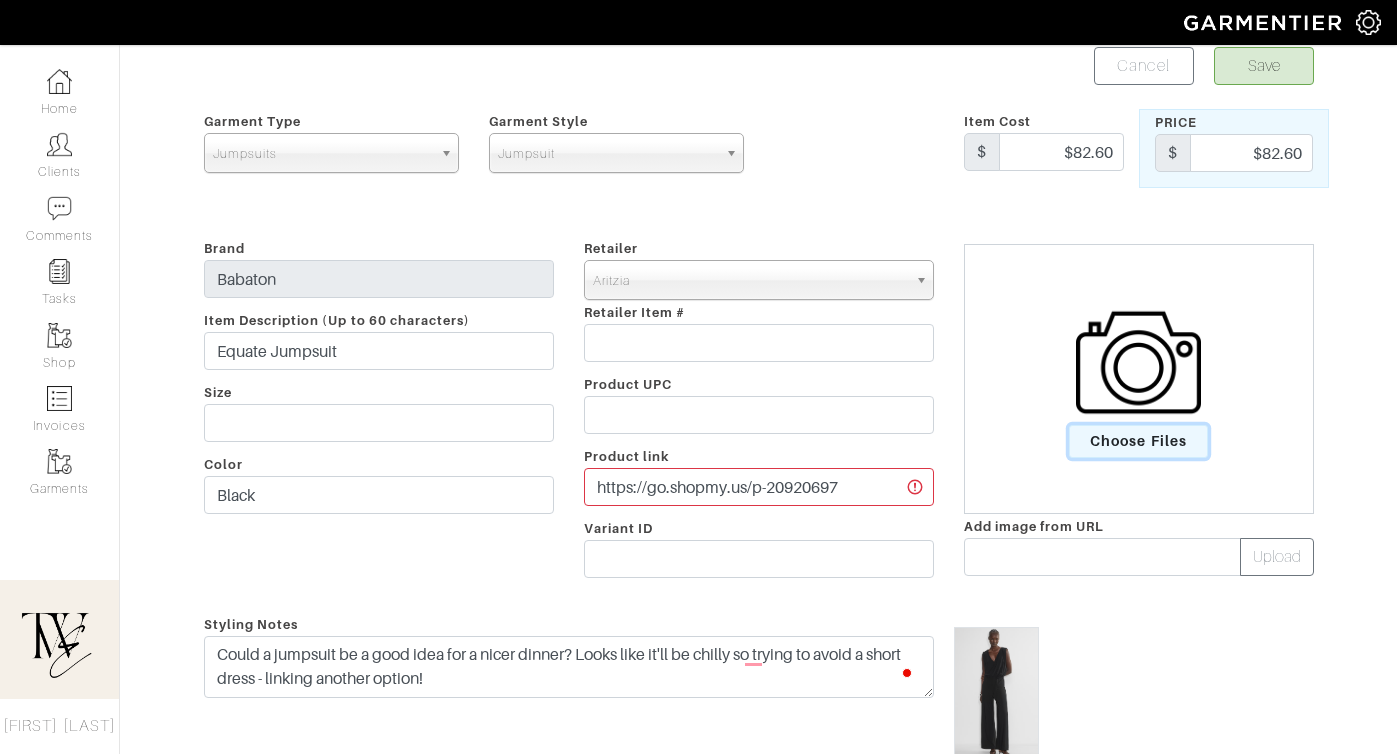 scroll, scrollTop: 0, scrollLeft: 0, axis: both 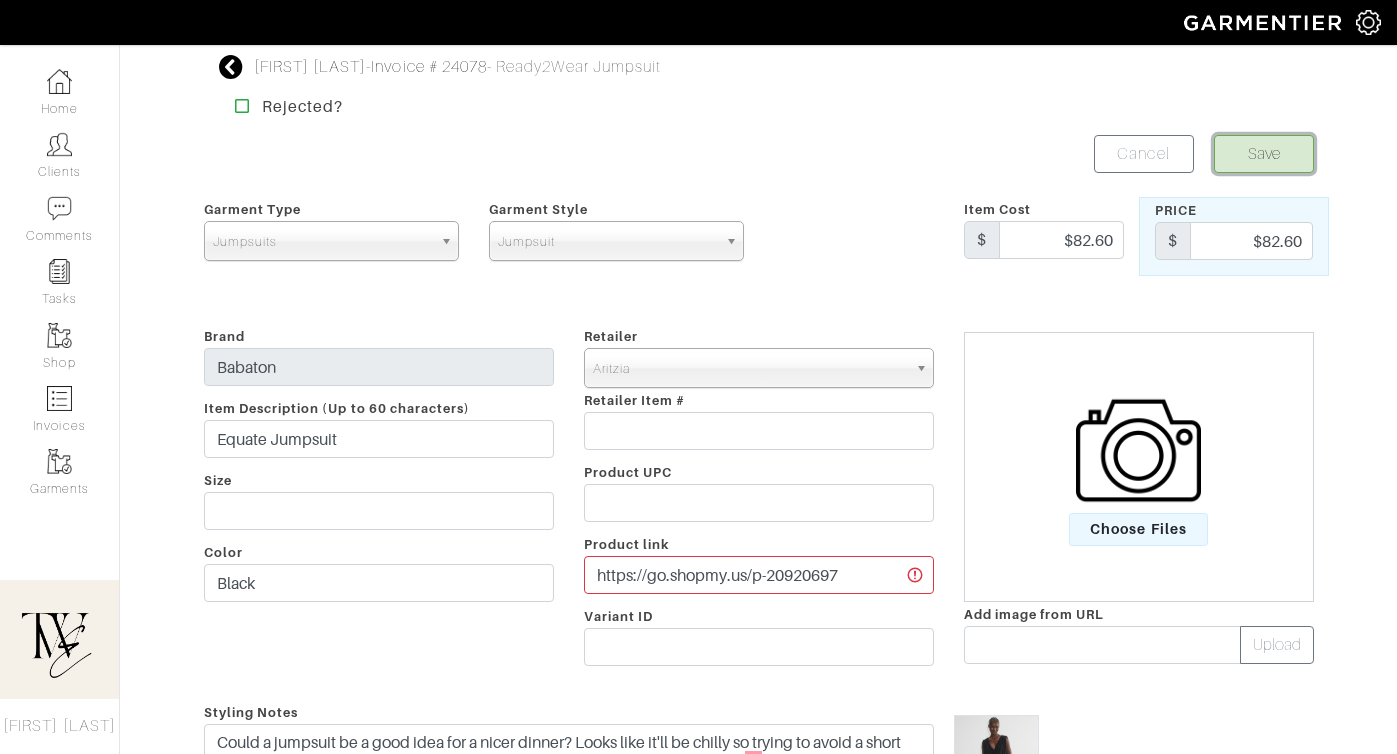 click on "Save" at bounding box center (1264, 154) 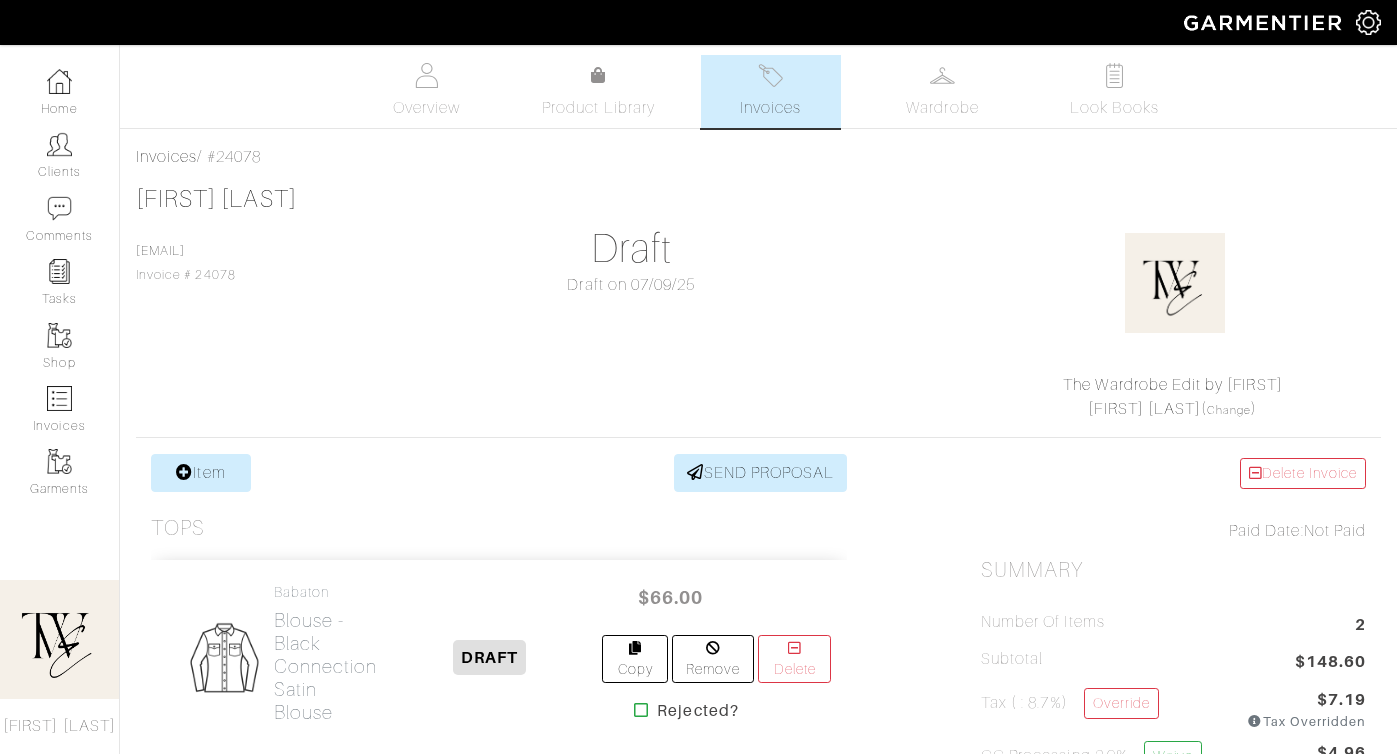 scroll, scrollTop: 0, scrollLeft: 0, axis: both 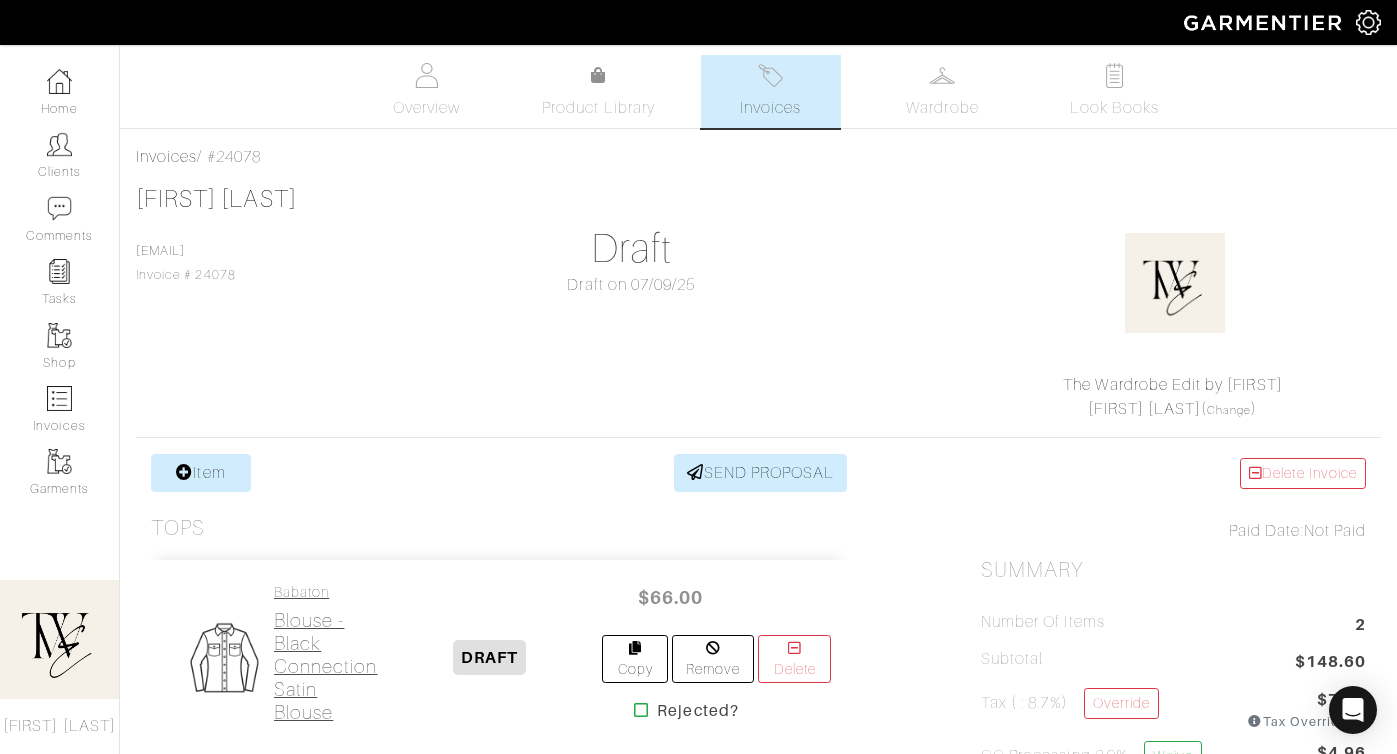 click on "Connection Satin Blouse" at bounding box center [326, 666] 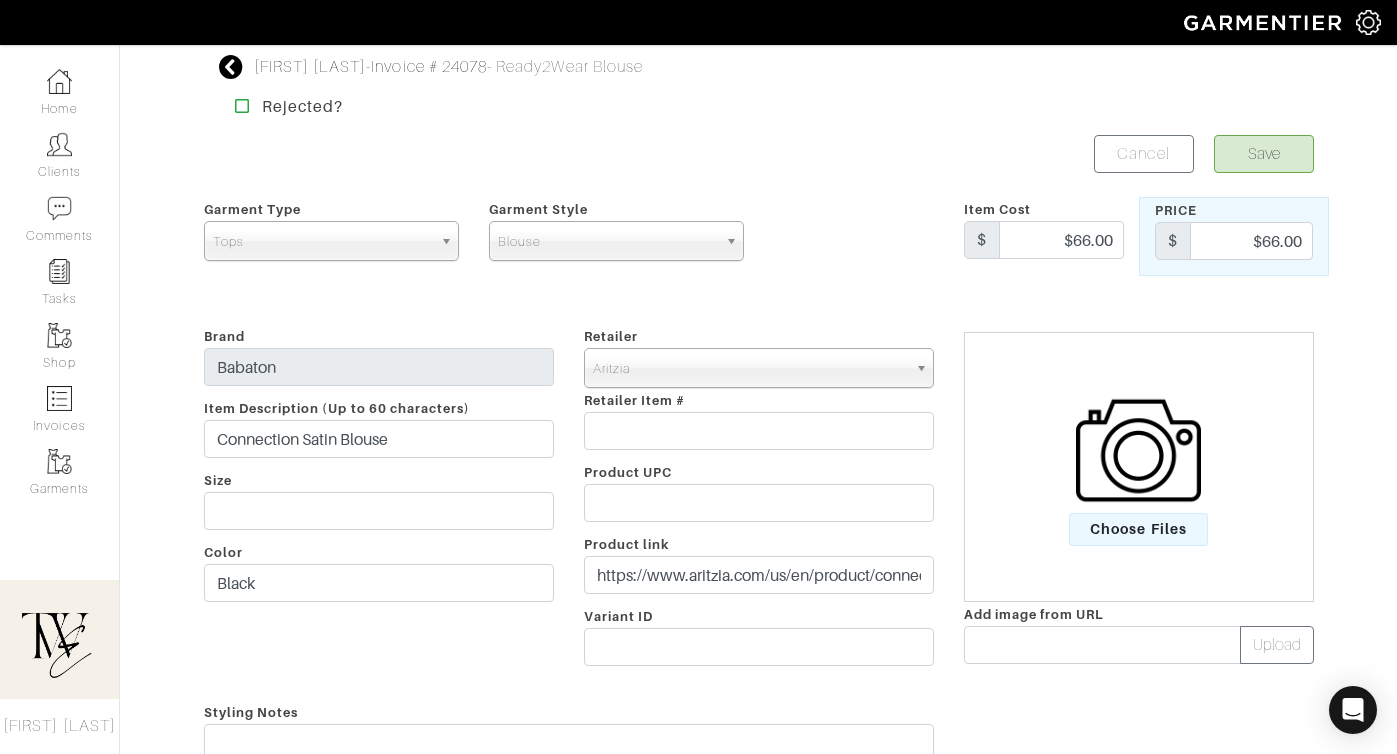 scroll, scrollTop: 5, scrollLeft: 0, axis: vertical 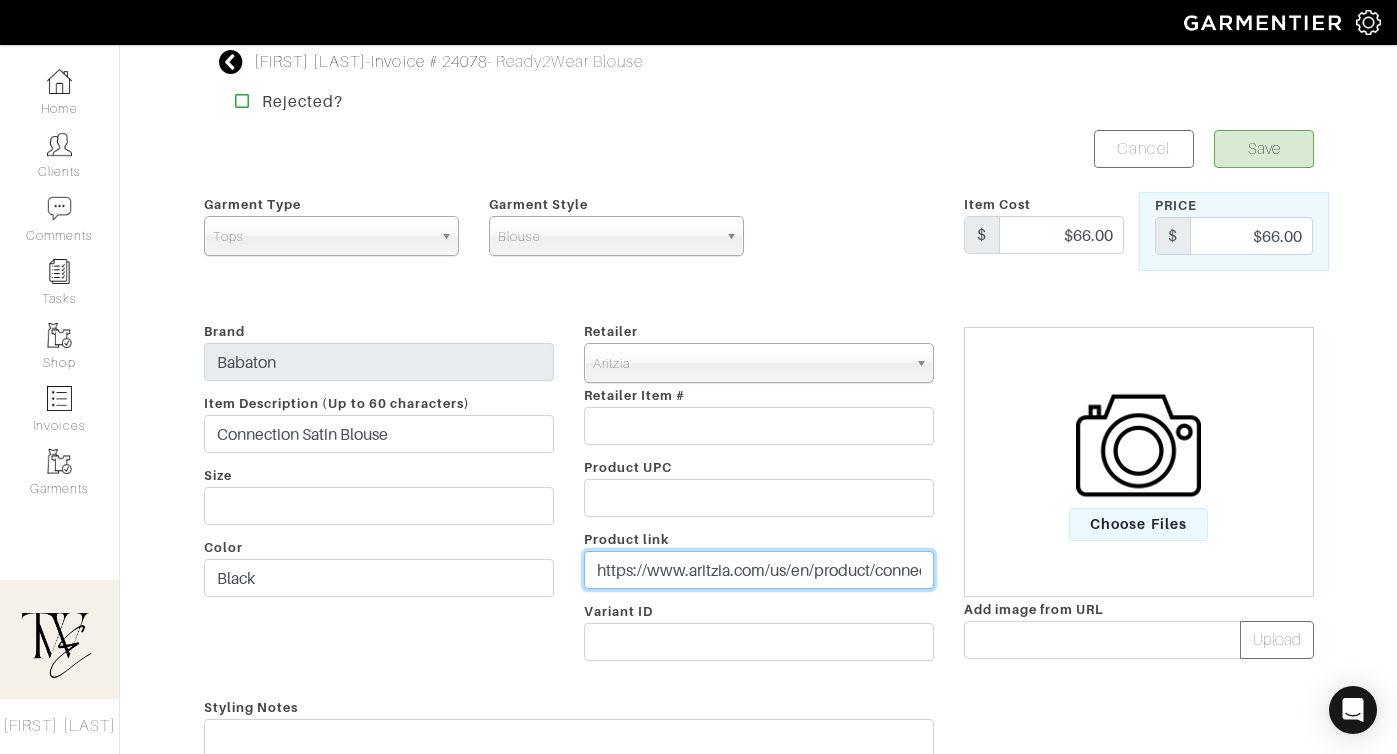 click on "https://www.aritzia.com/us/en/product/connection-satin-blouse/124543.html?color=1274&irclickid=TyT39NwXFxyPTOUxFO0M41mVUksSjgSrSW5R3Q0&sharedid=&irpid=2340682&irgwc=1&utm_medium=affiliate&utm_source=shopmyshelf&utm_campaign=2340682" at bounding box center (759, 570) 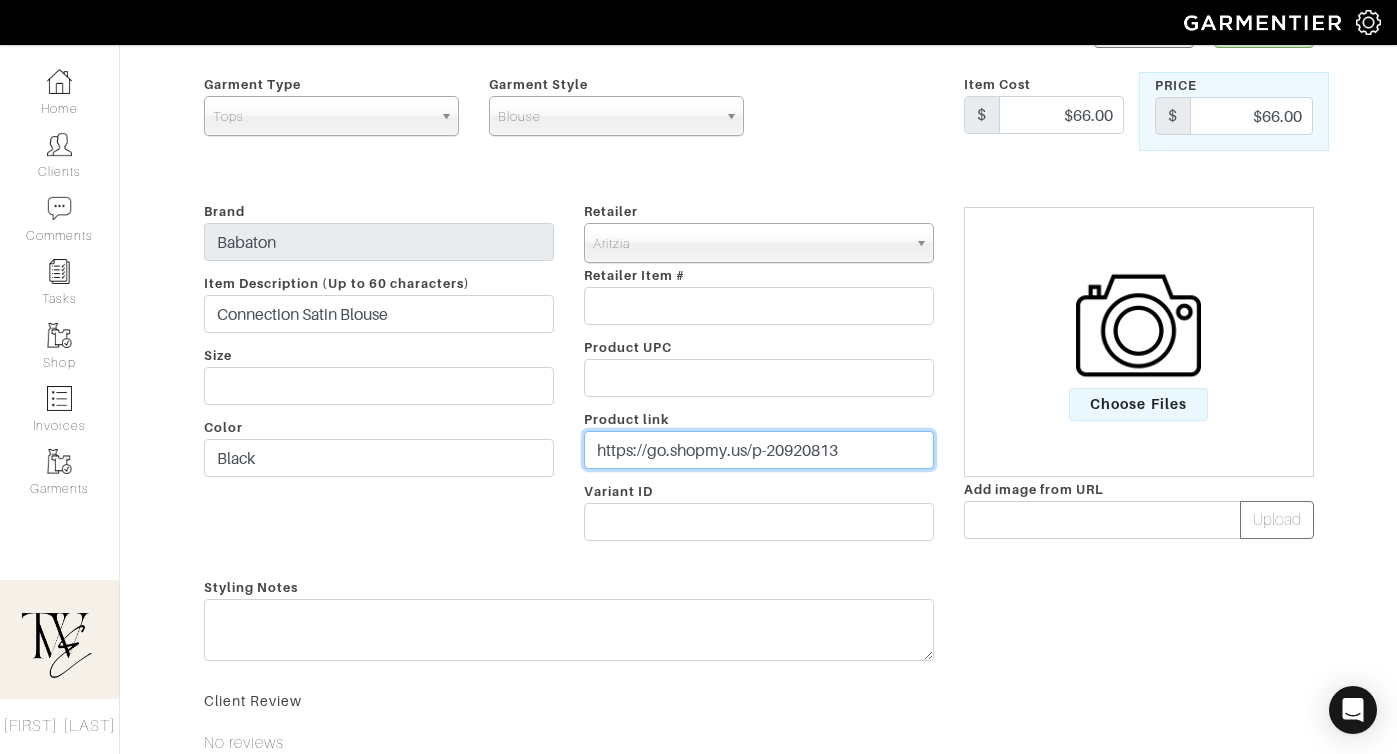 scroll, scrollTop: 245, scrollLeft: 0, axis: vertical 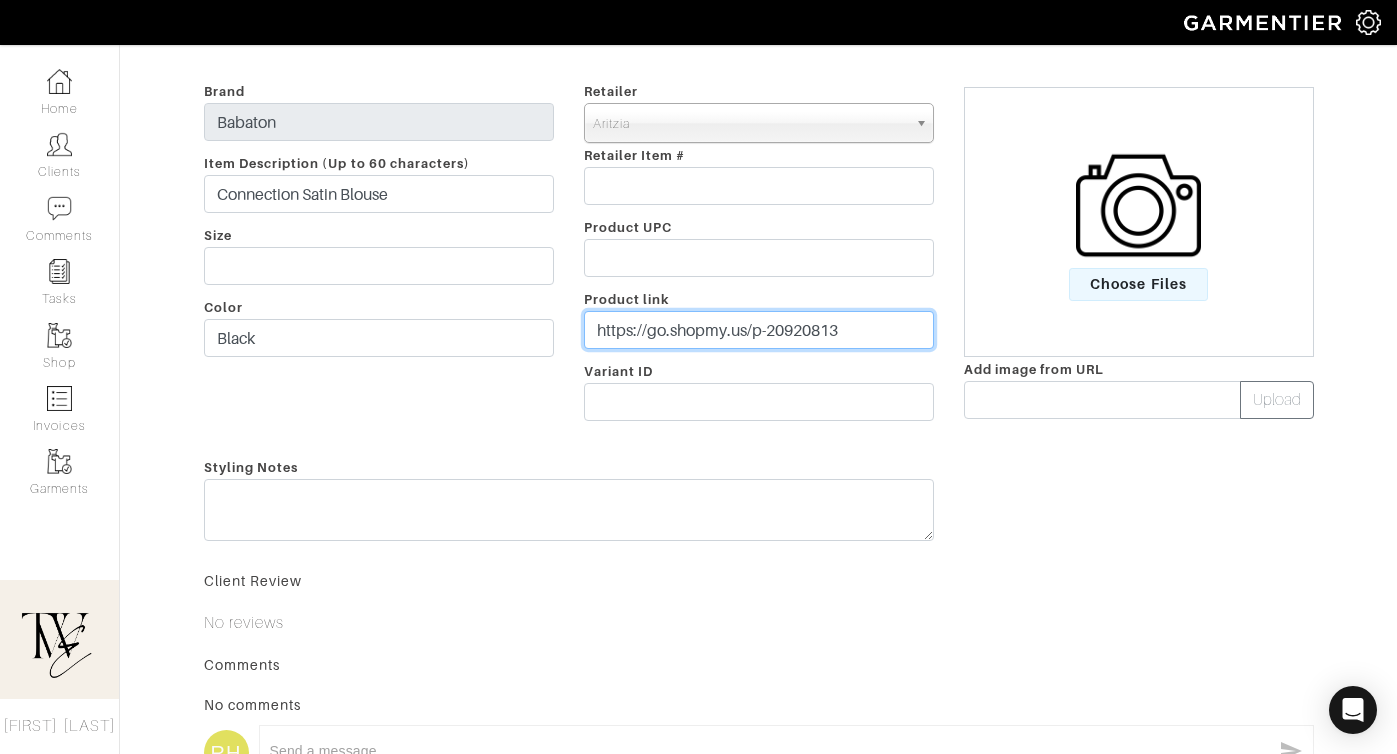 type on "https://go.shopmy.us/p-20920813" 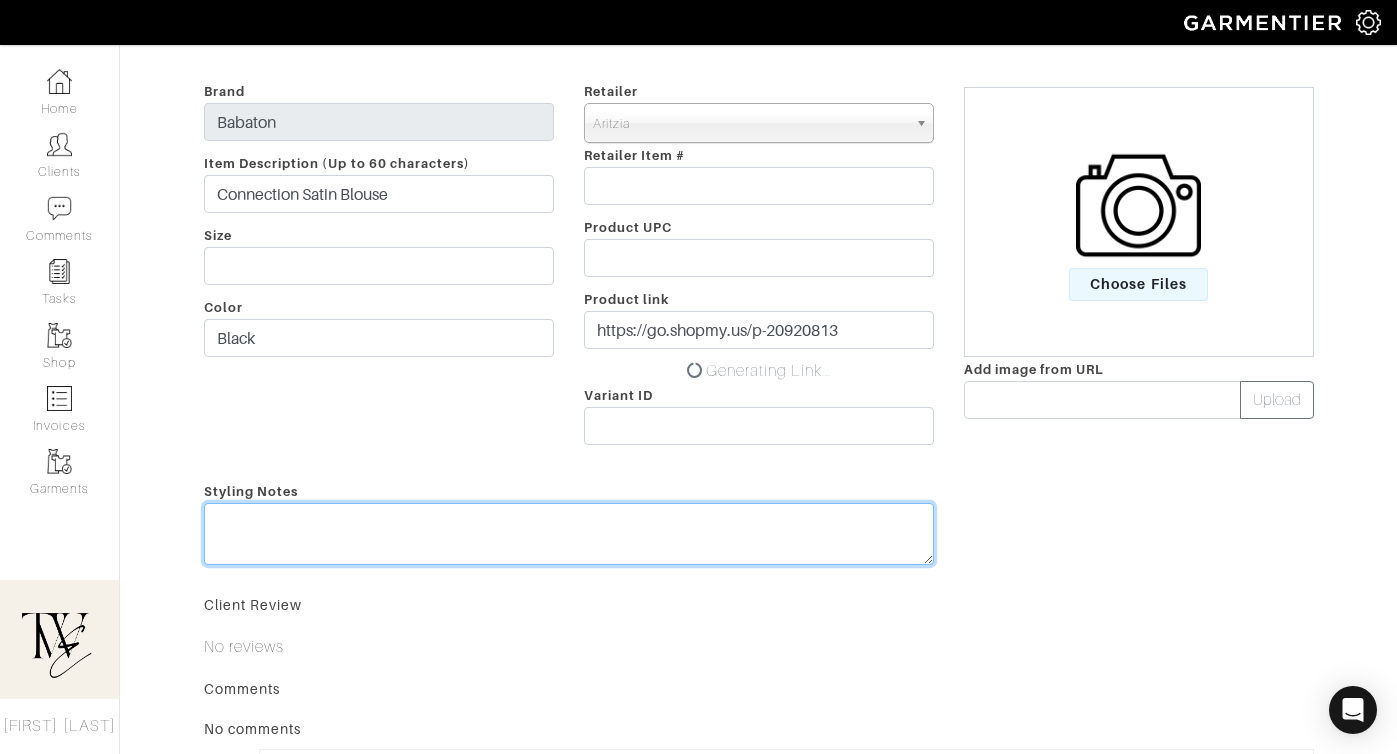 click on "Styling Notes" at bounding box center [569, 527] 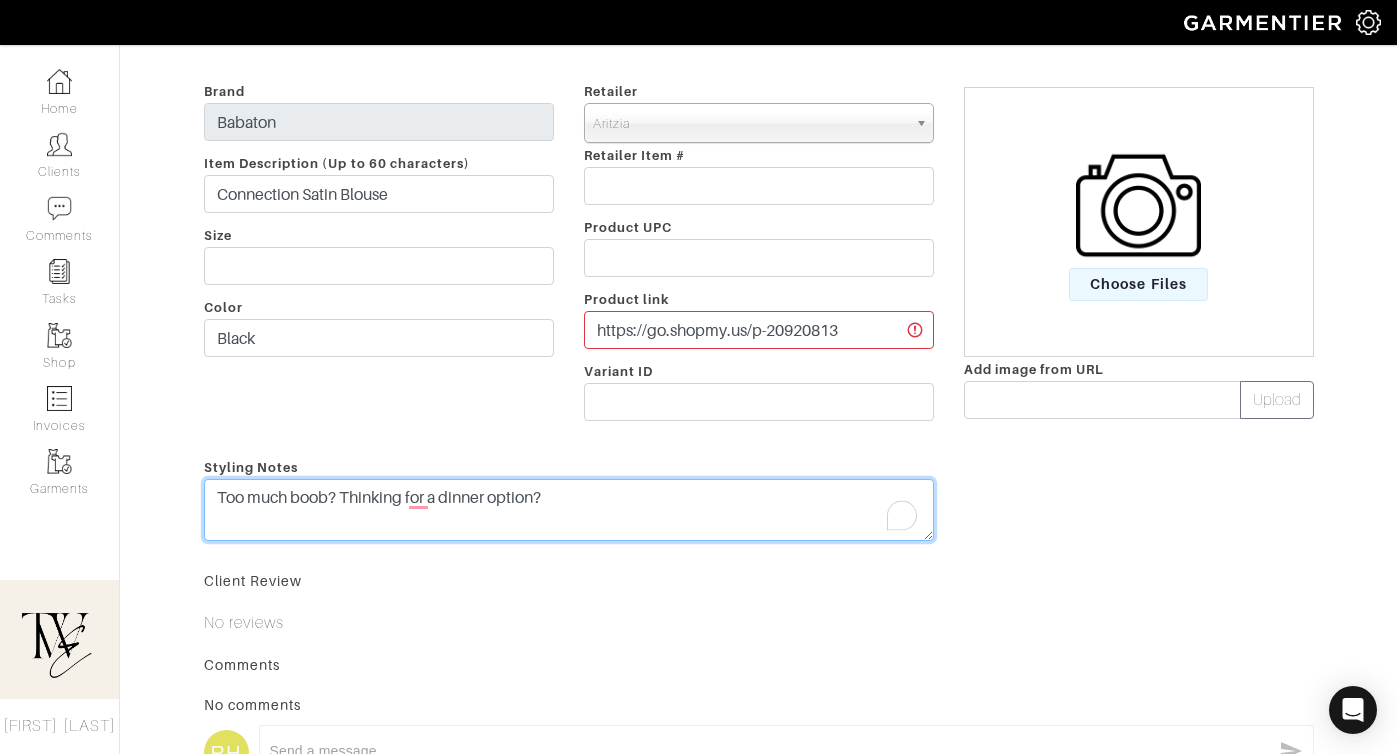 type on "Too much boob? Thinking for a dinner option?" 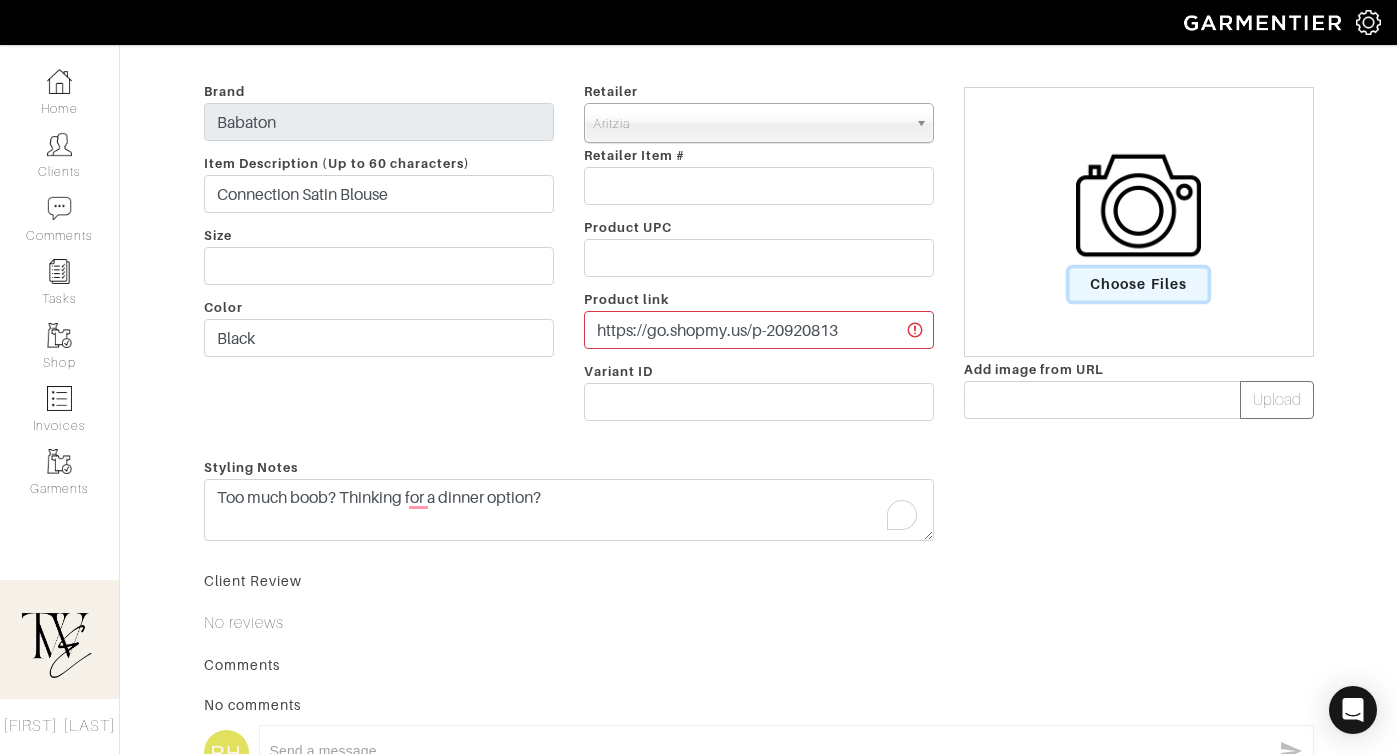 click on "Choose Files" at bounding box center [1138, 284] 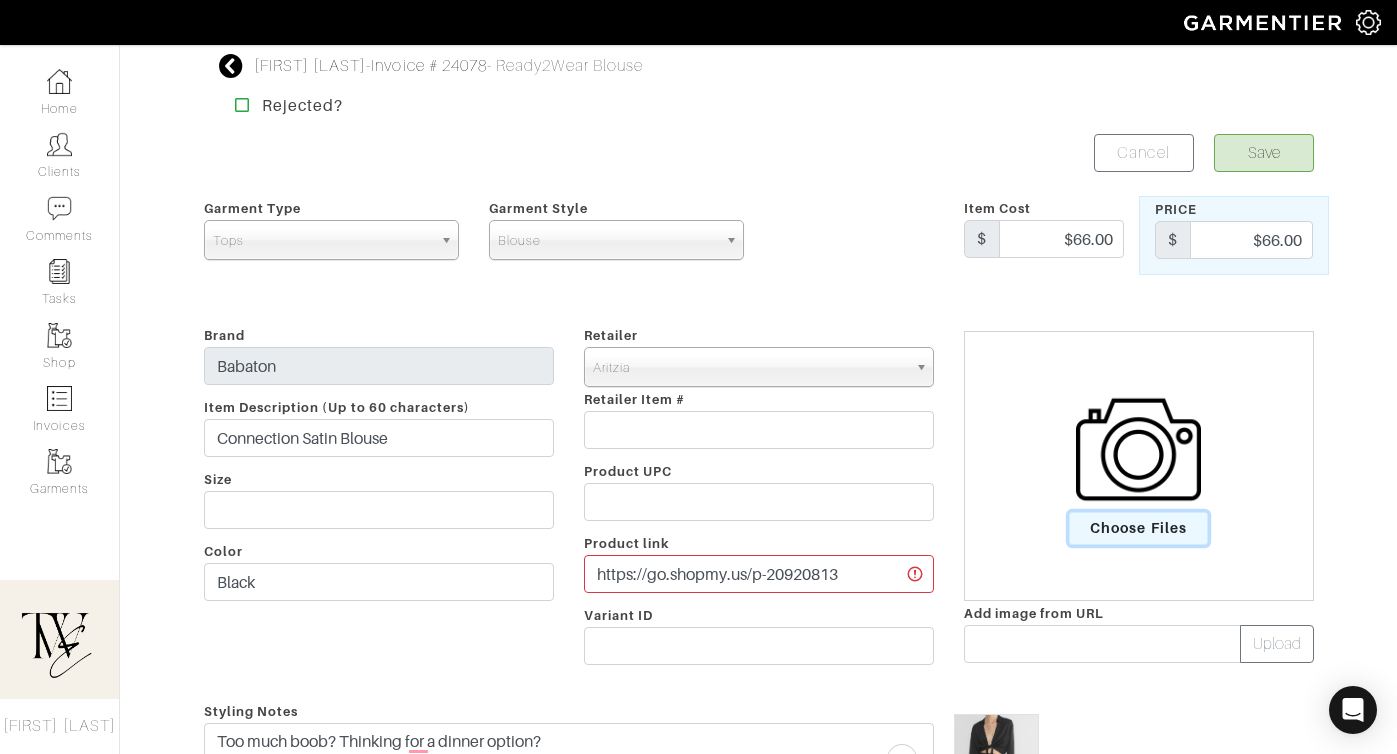 scroll, scrollTop: 0, scrollLeft: 0, axis: both 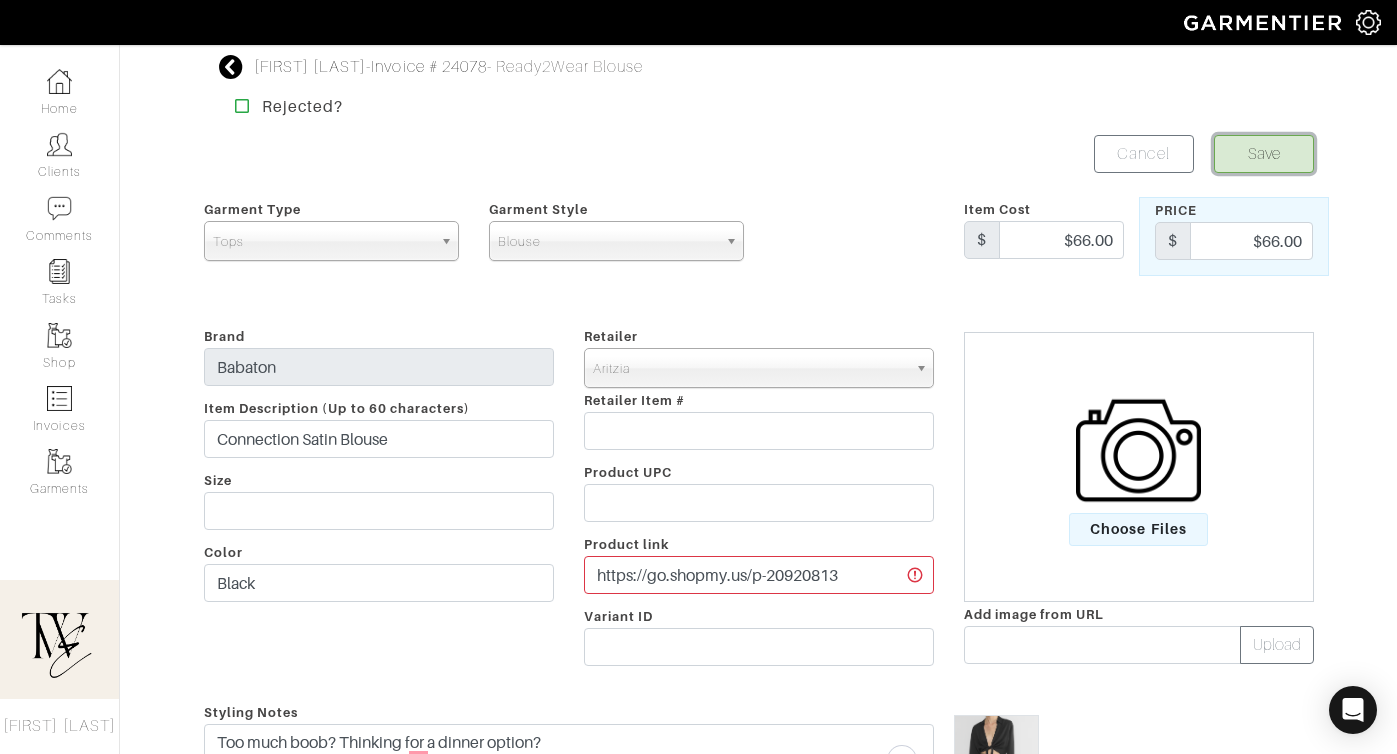 click on "Save" at bounding box center [1264, 154] 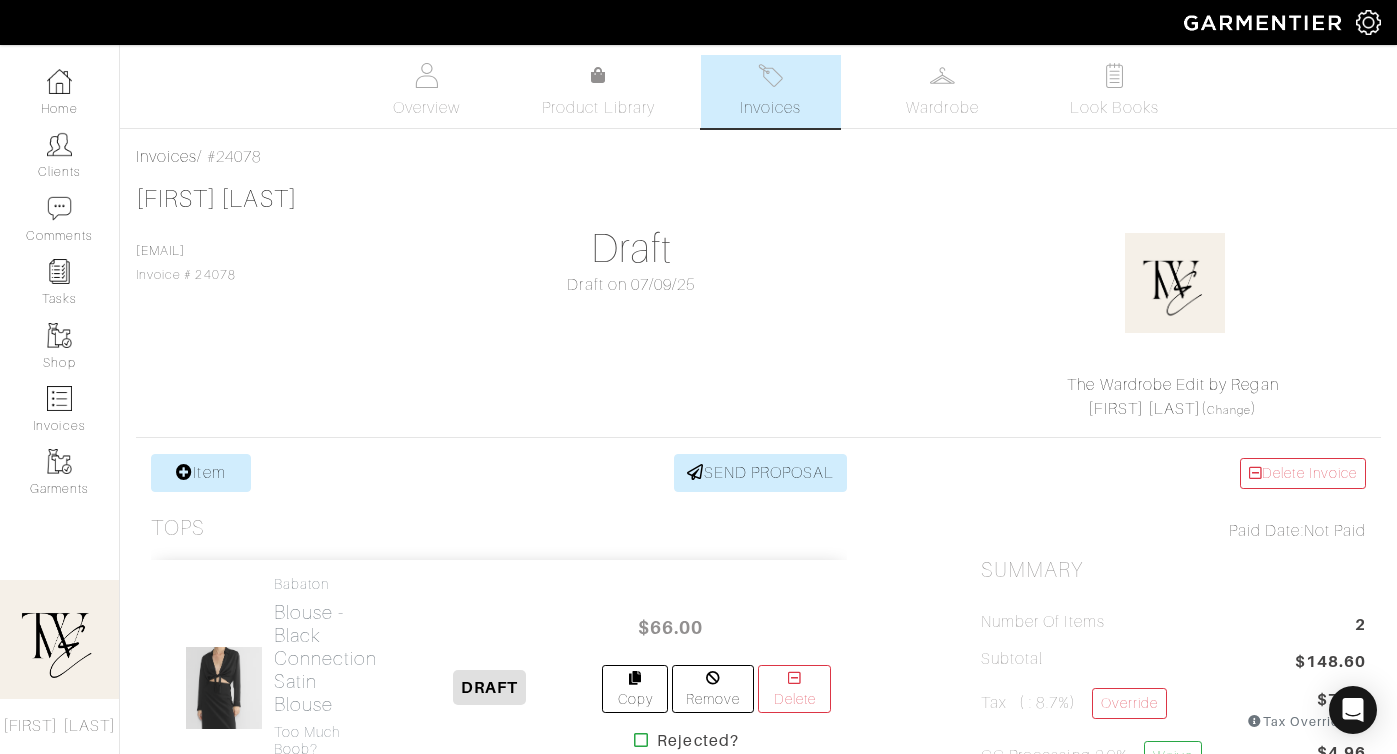 scroll, scrollTop: 0, scrollLeft: 0, axis: both 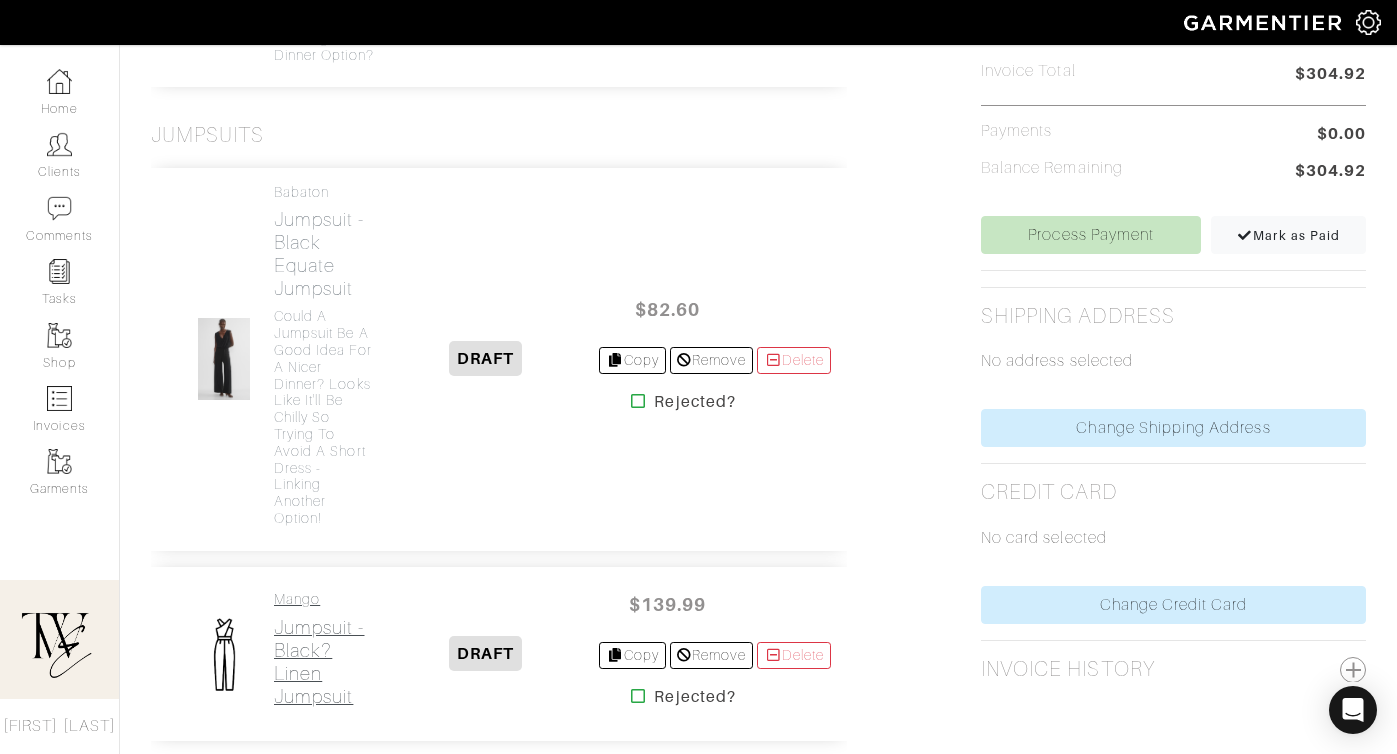 click on "Jumpsuit -   Black?
Linen Jumpsuit" at bounding box center [323, 662] 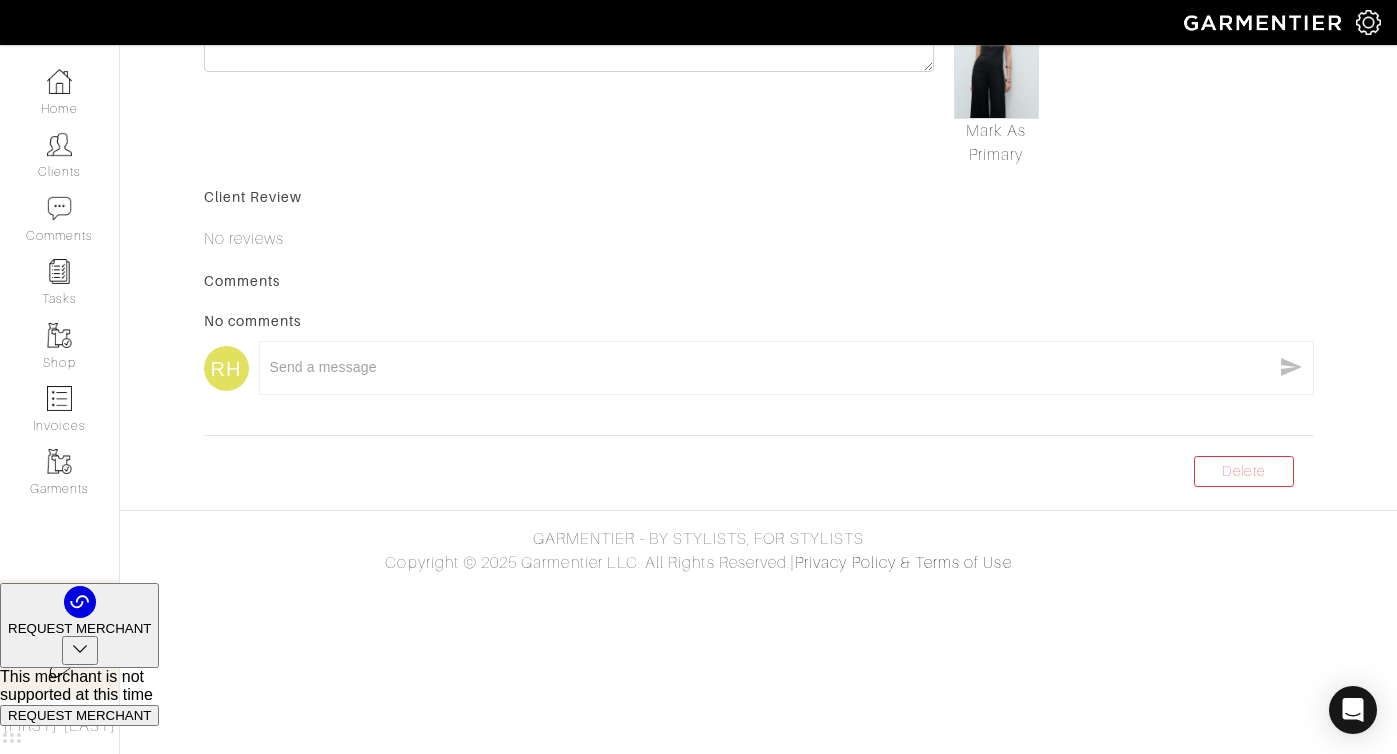 scroll, scrollTop: 307, scrollLeft: 0, axis: vertical 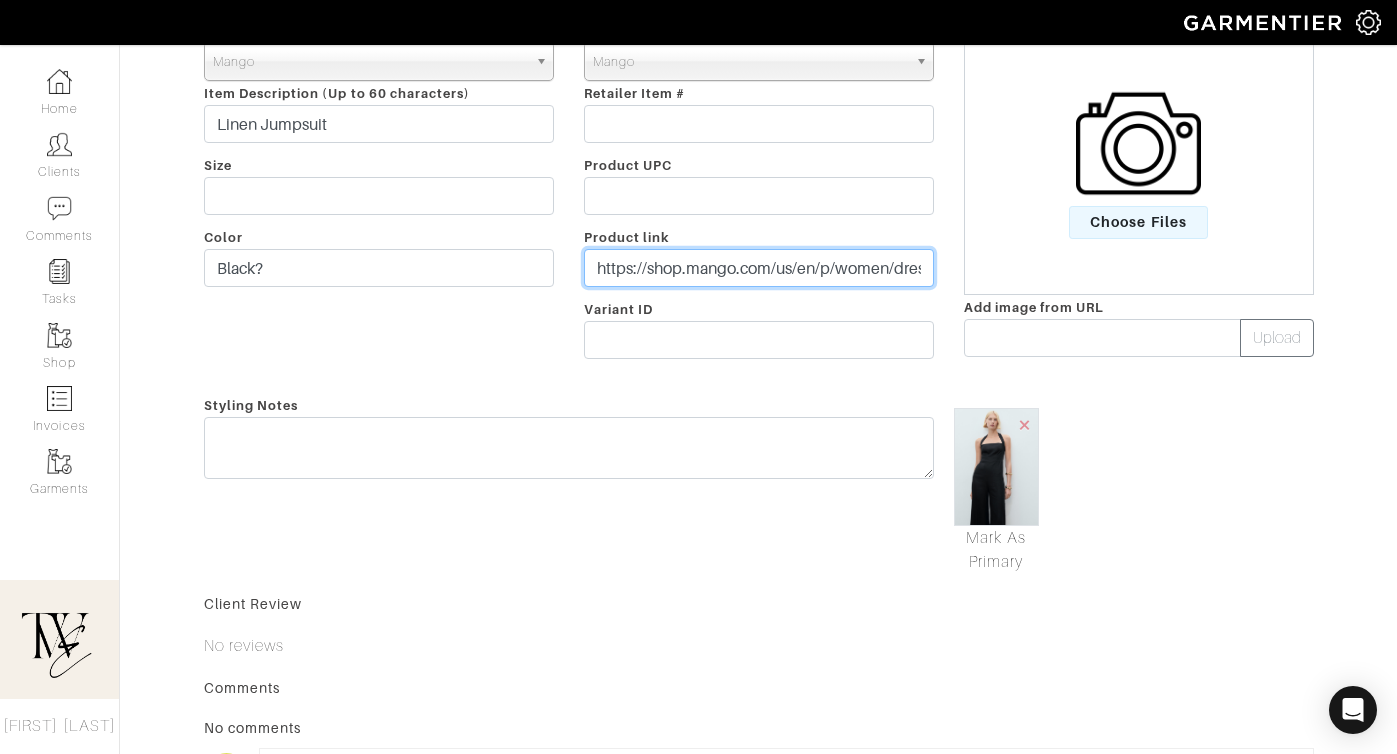 click on "https://shop.mango.com/us/en/p/women/dresses-and-jumpsuits/jumpsuits/linen-halter-jumpsuit_17081137?utm_source=8yaPBDQV8ls&utm_medium=affiliate&utm_campaign=rakutenau&ranMID=50343&ranEAID=8yaPBDQV8ls&ranSiteID=8yaPBDQV8ls-vbL0ShqgdpTVt9dc6TL81A" at bounding box center (759, 268) 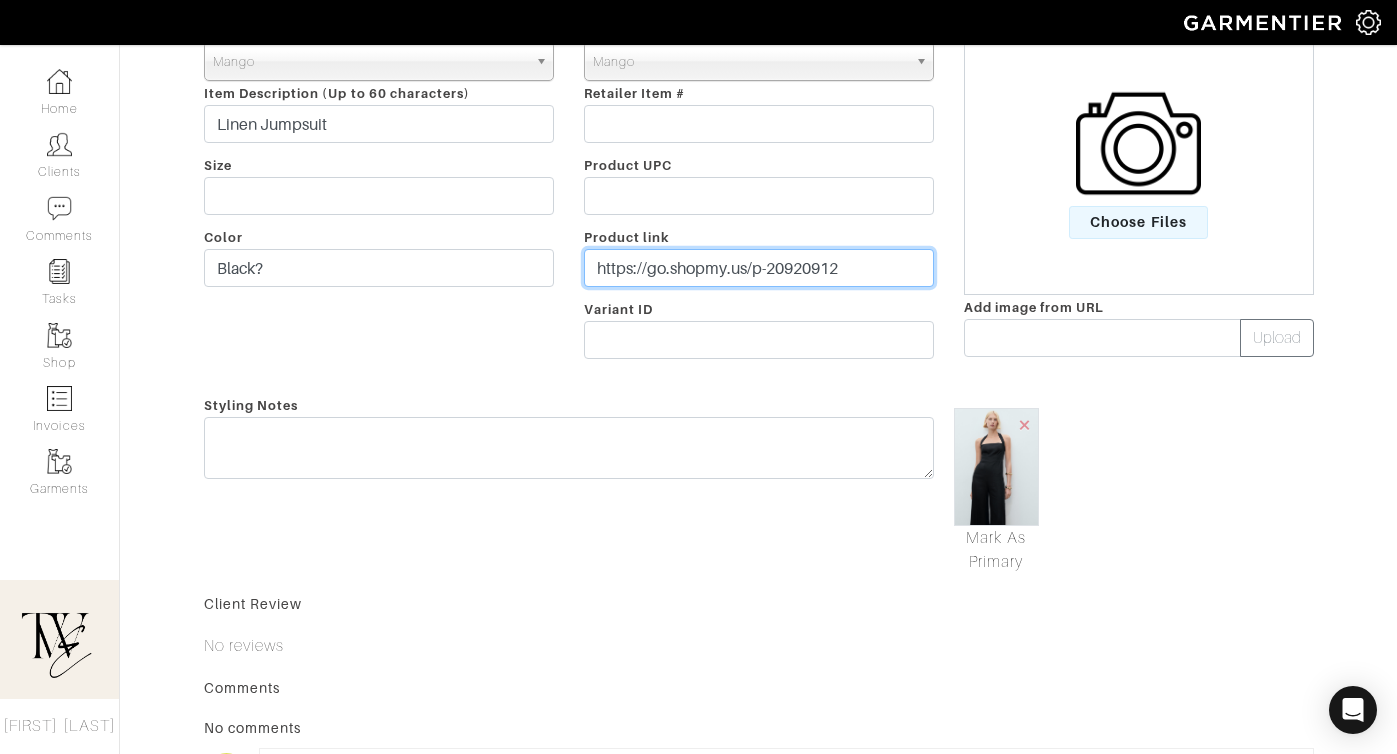 scroll, scrollTop: 326, scrollLeft: 0, axis: vertical 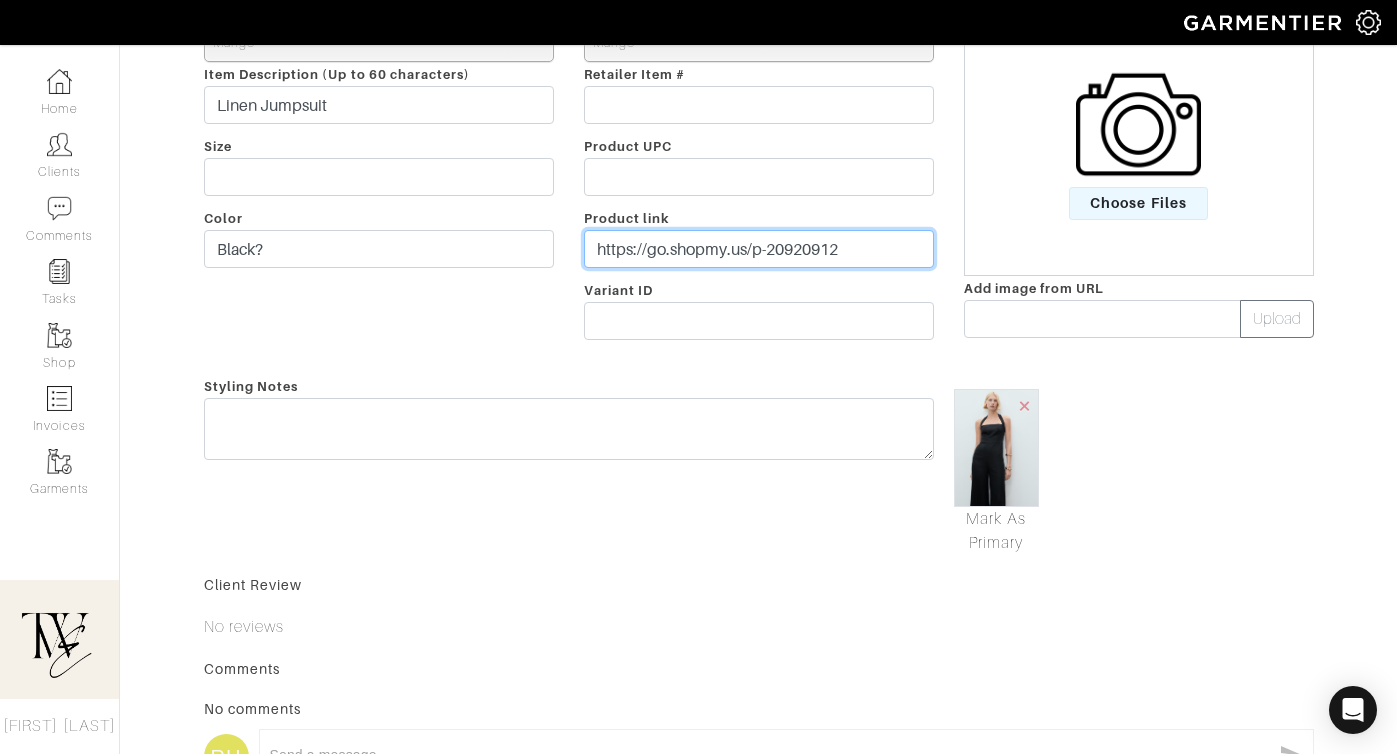 type on "https://go.shopmy.us/p-20920912" 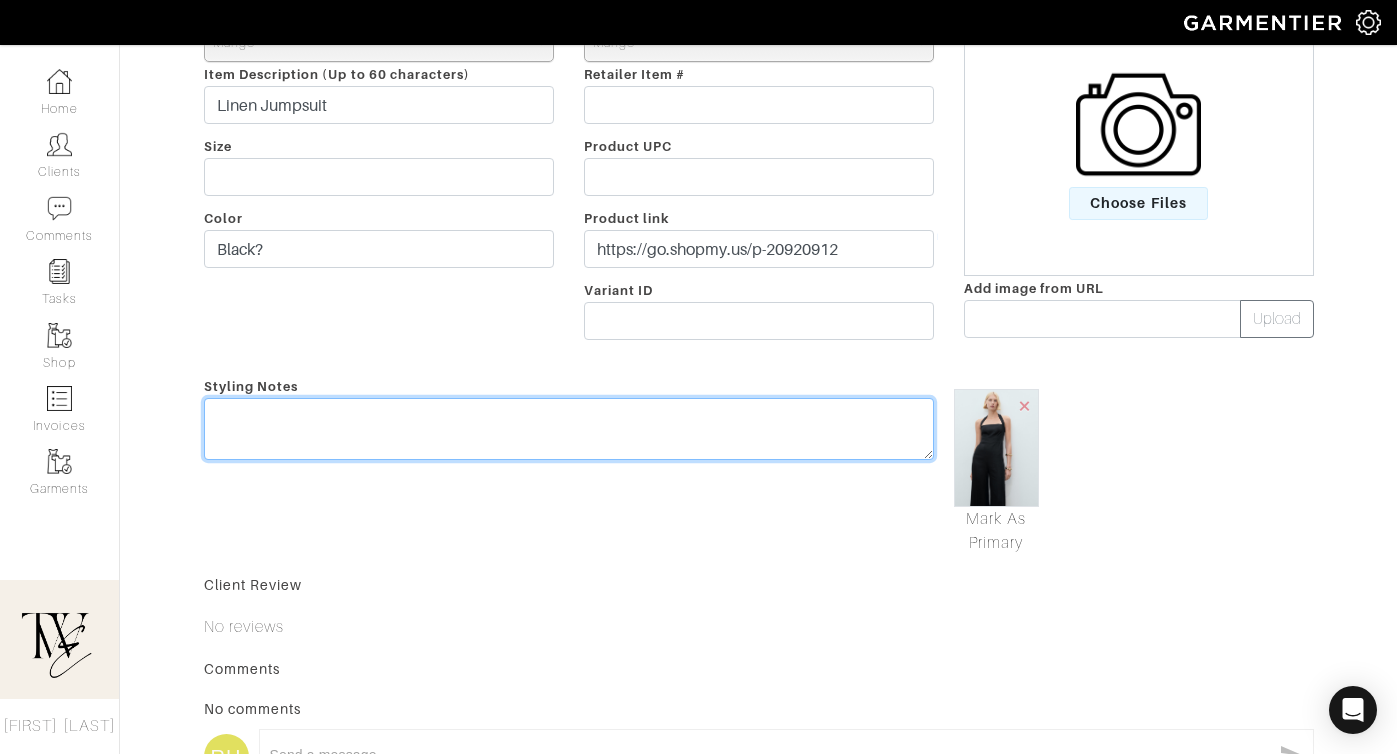 click on "Styling Notes" at bounding box center [569, 464] 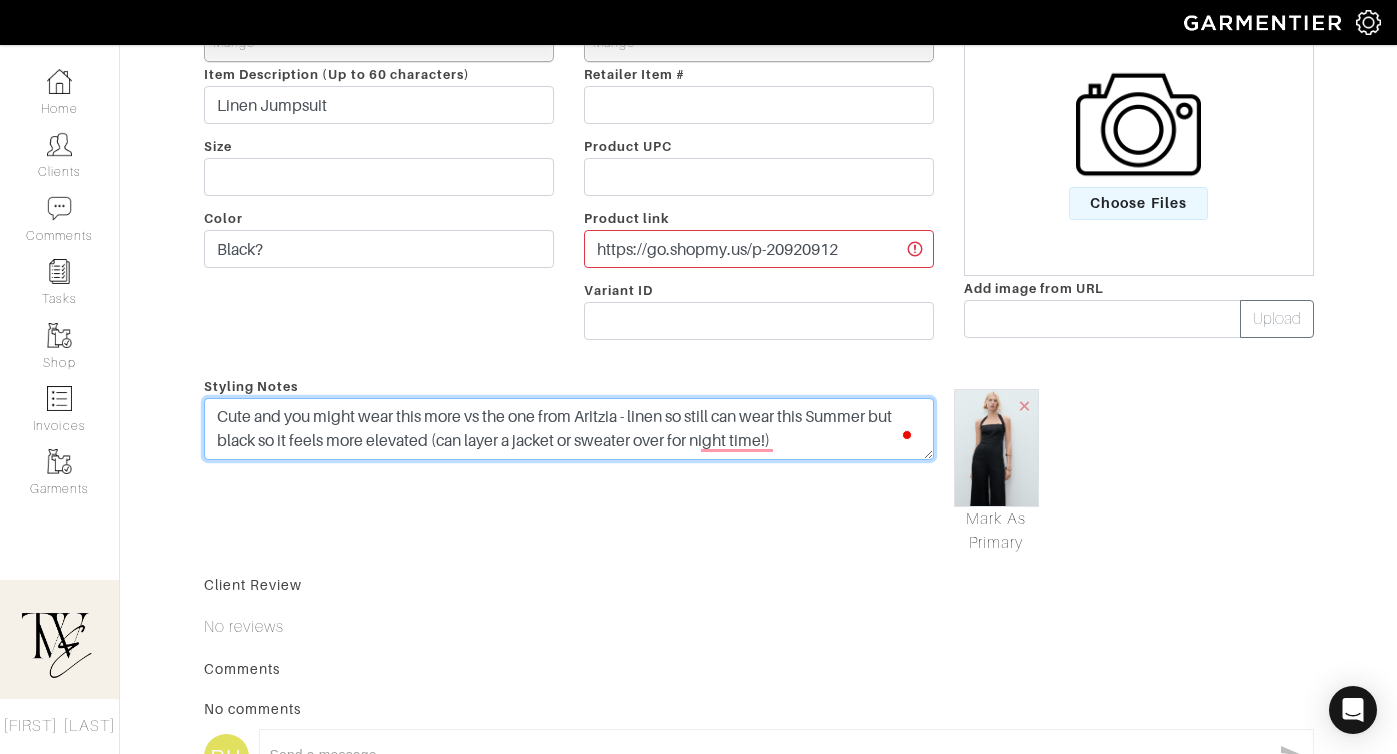 scroll, scrollTop: 0, scrollLeft: 0, axis: both 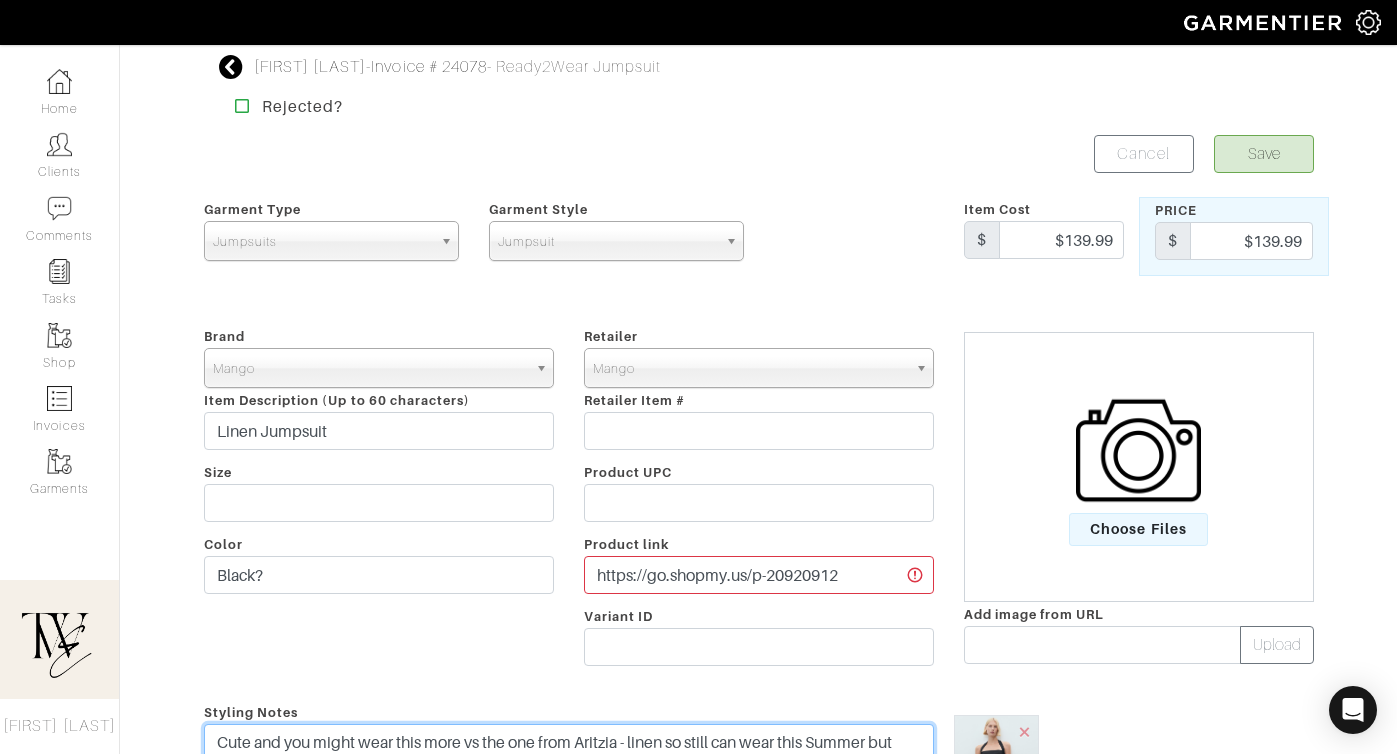 type on "Cute and you might wear this more vs the one from Aritzia - linen so still can wear this Summer but black so it feels more elevated (can layer a jacket or sweater over for night time!)" 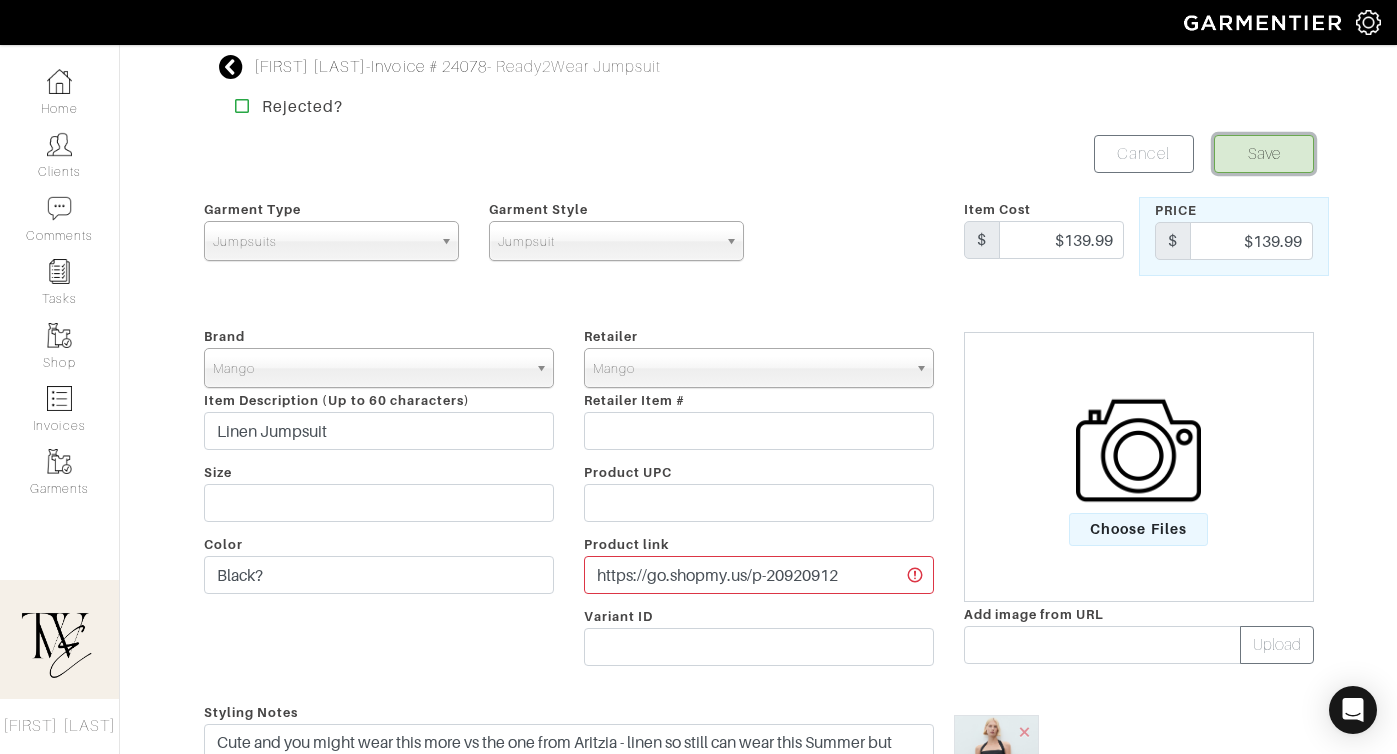 click on "Save" at bounding box center [1264, 154] 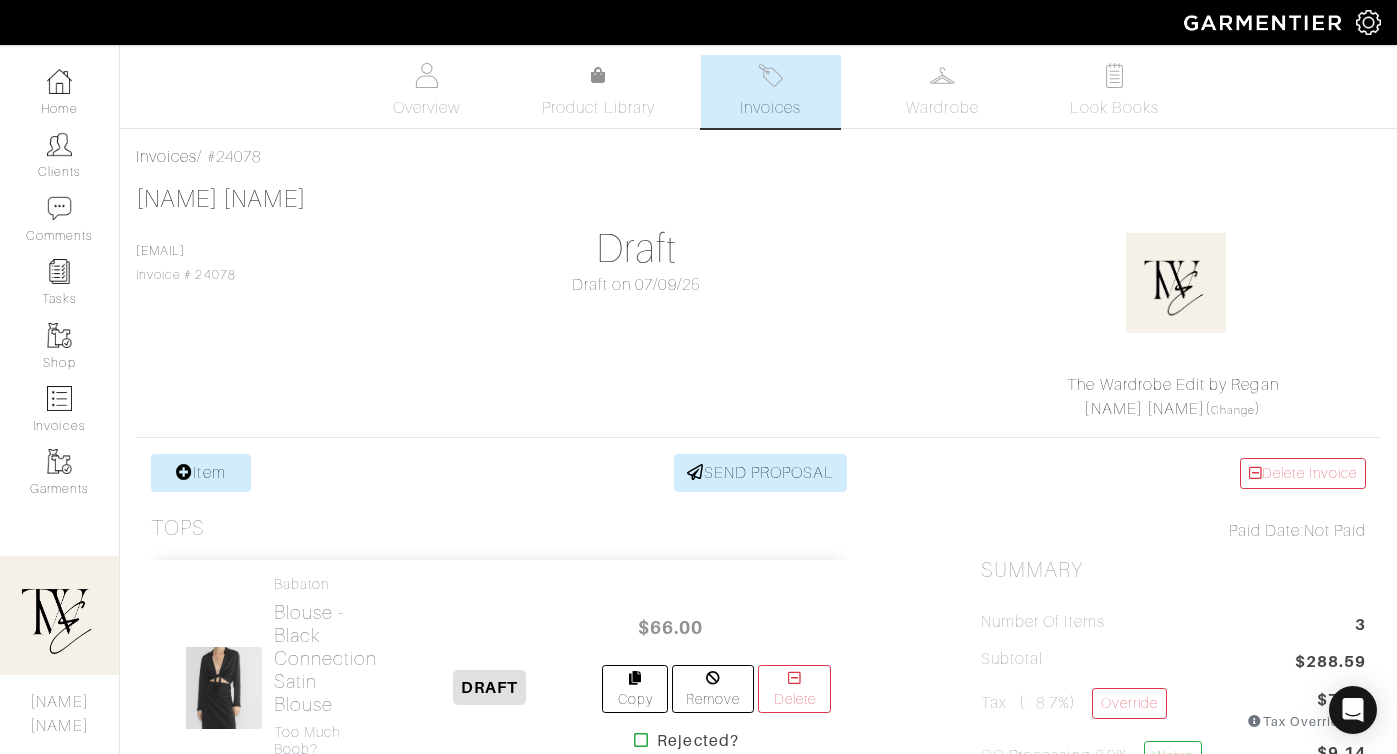 scroll, scrollTop: 0, scrollLeft: 0, axis: both 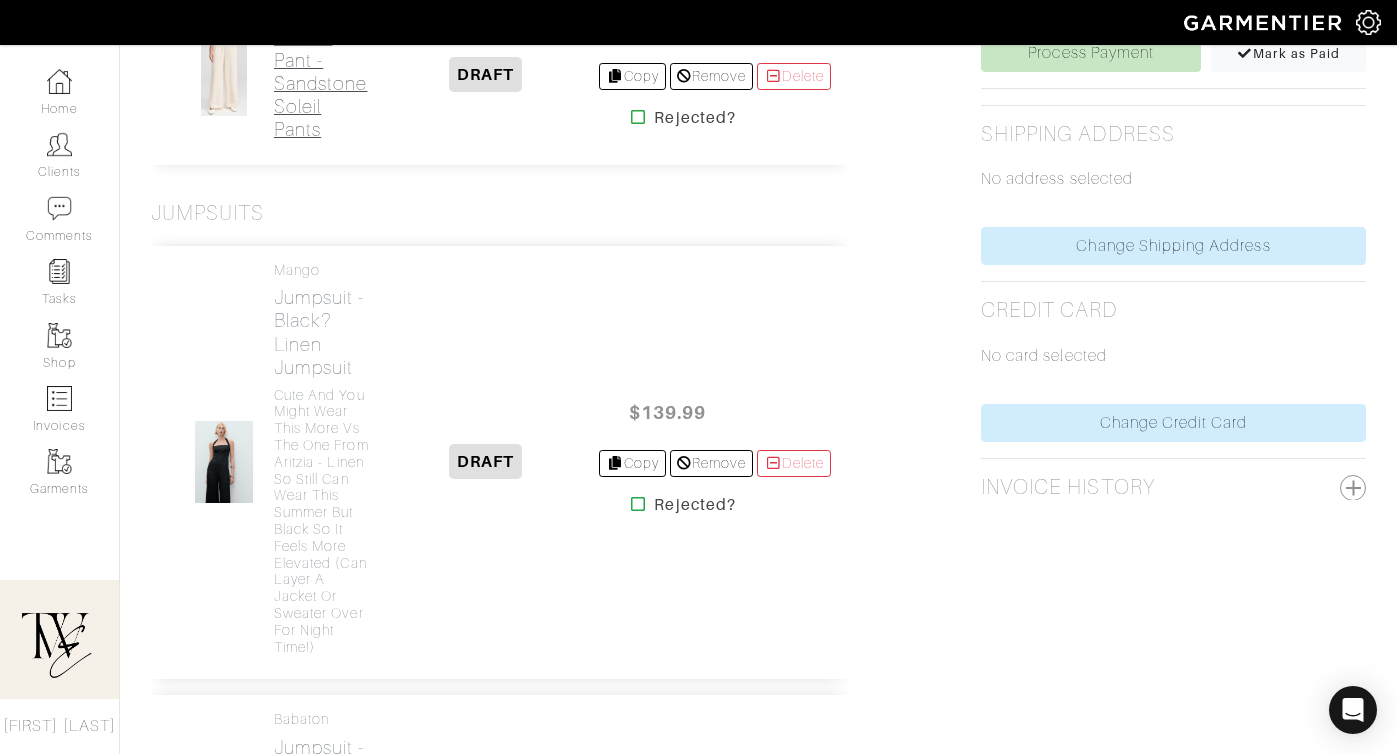 click on "Casual Pant - [COLOR] Soleil Pants" at bounding box center (323, 83) 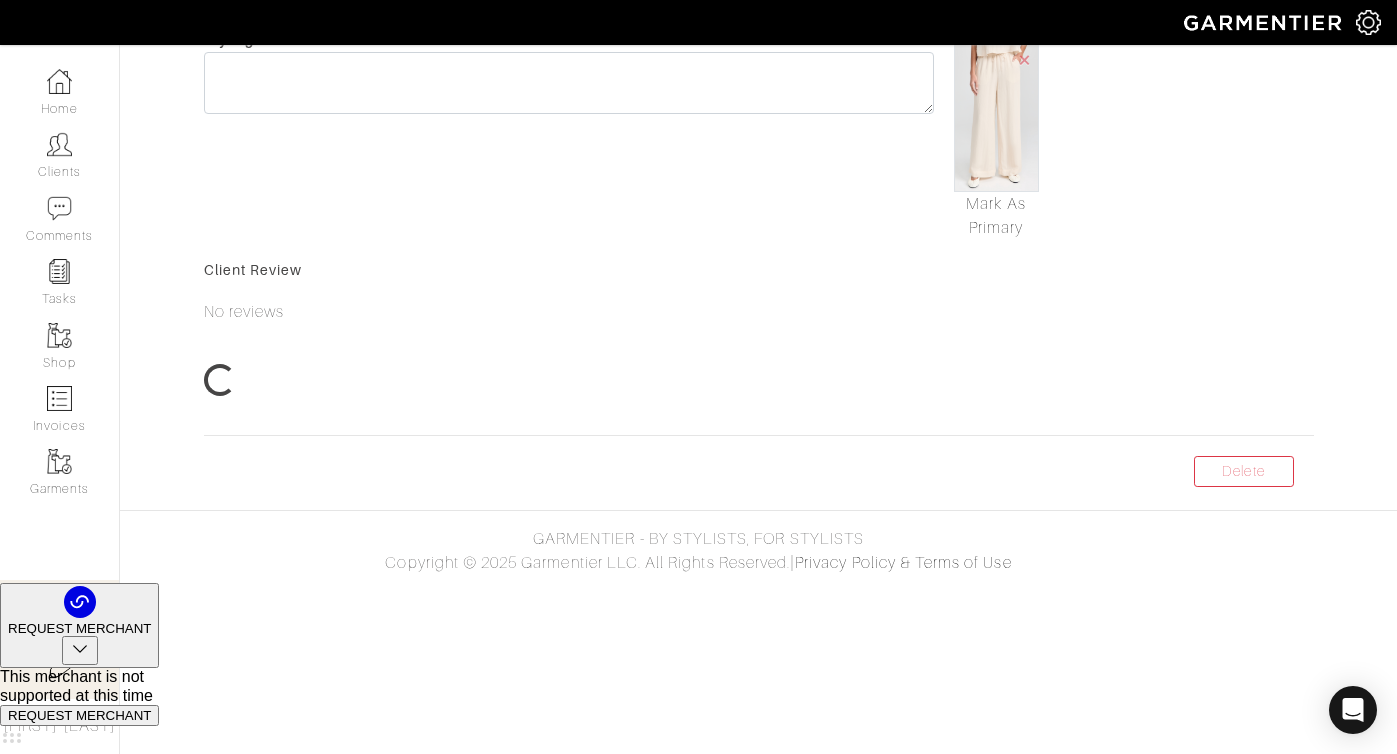 scroll, scrollTop: 0, scrollLeft: 0, axis: both 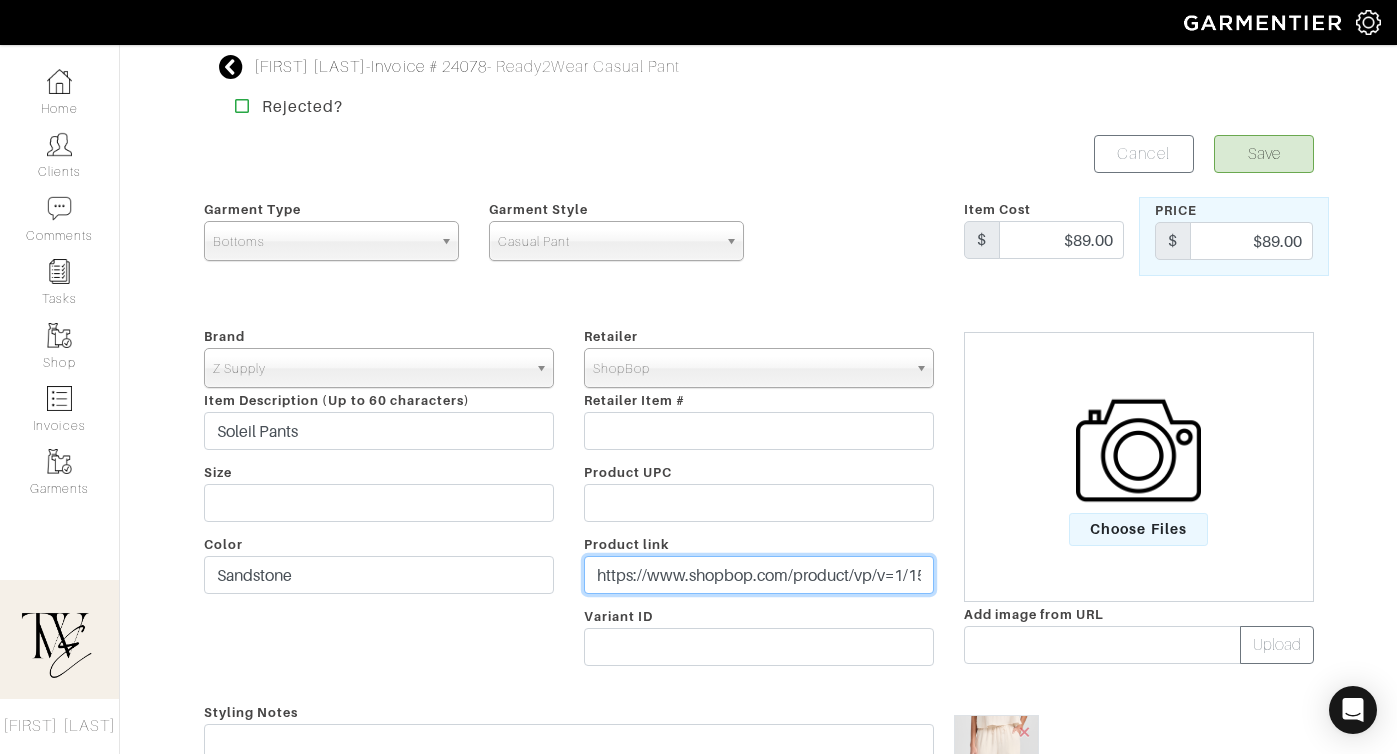 click on "[URL]" at bounding box center [759, 575] 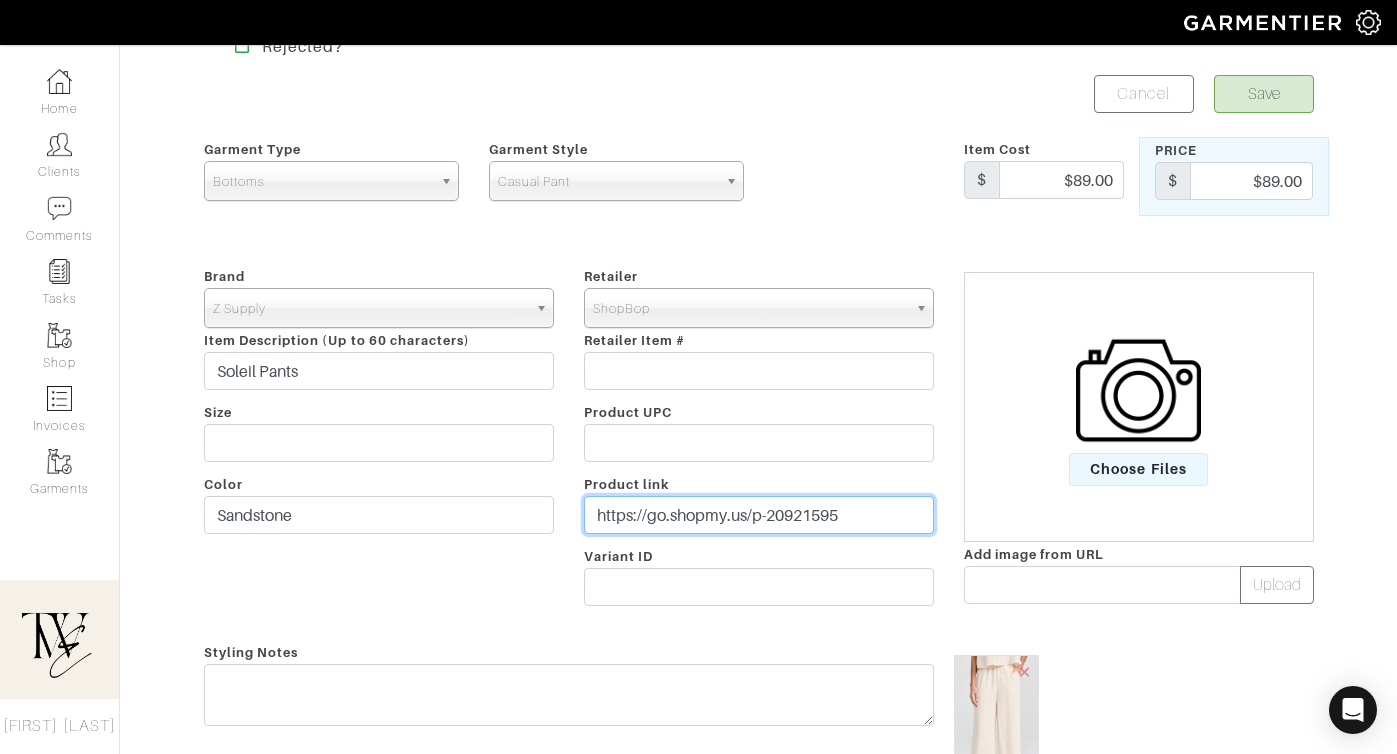 scroll, scrollTop: 215, scrollLeft: 0, axis: vertical 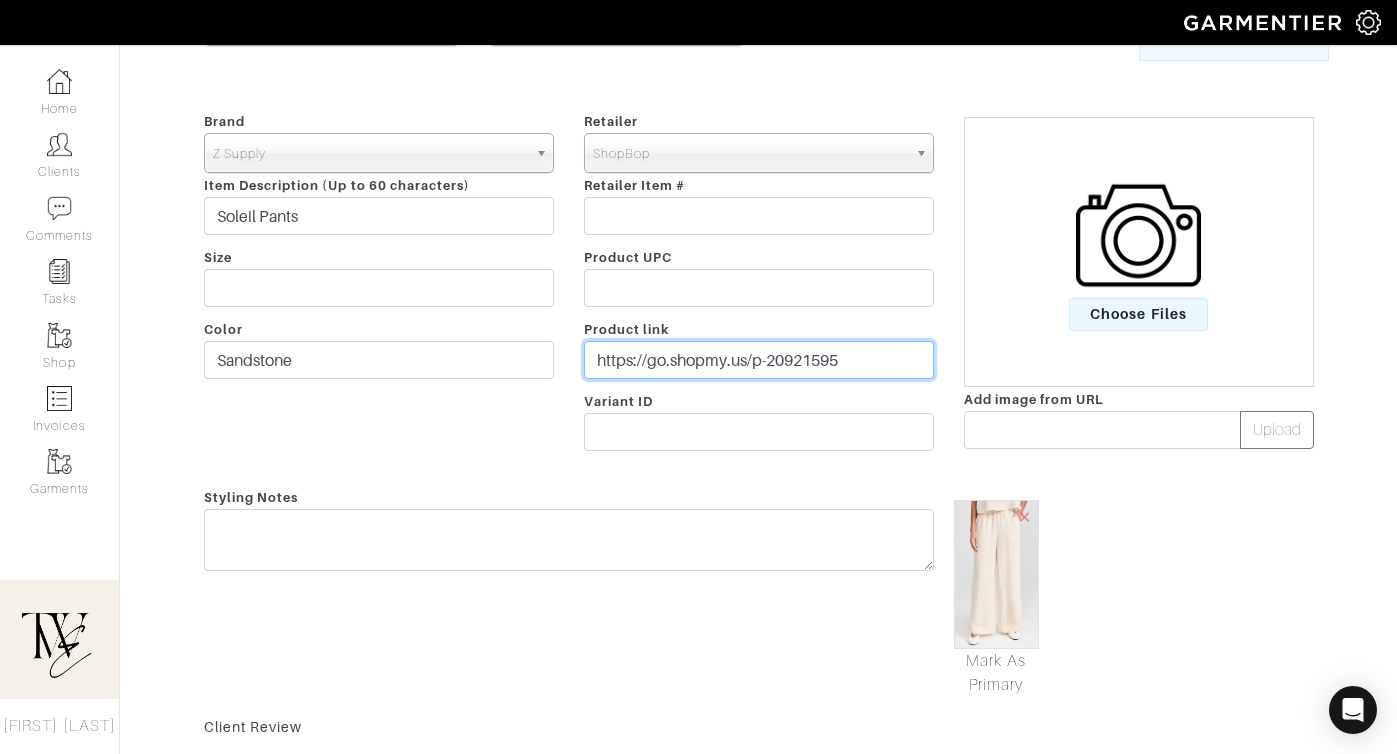 type on "https://go.shopmy.us/p-20921595" 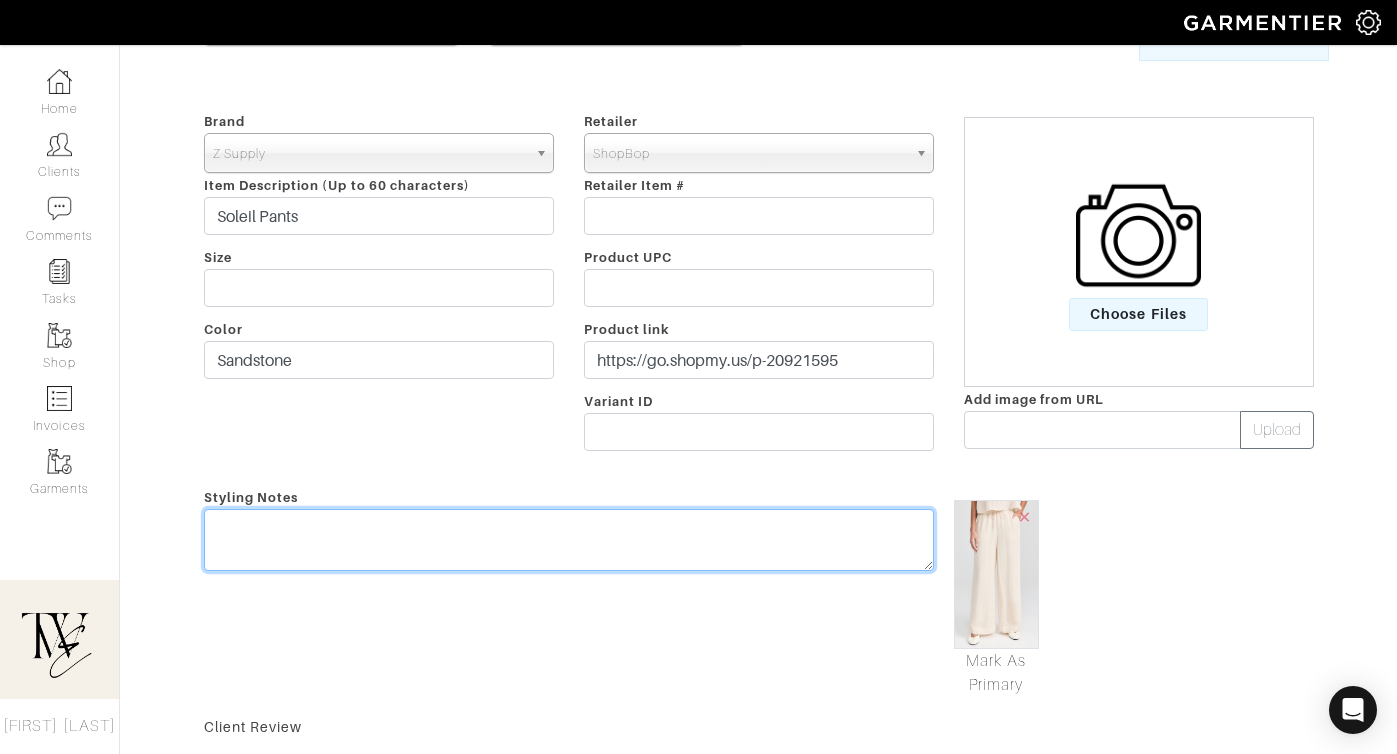 click at bounding box center [569, 540] 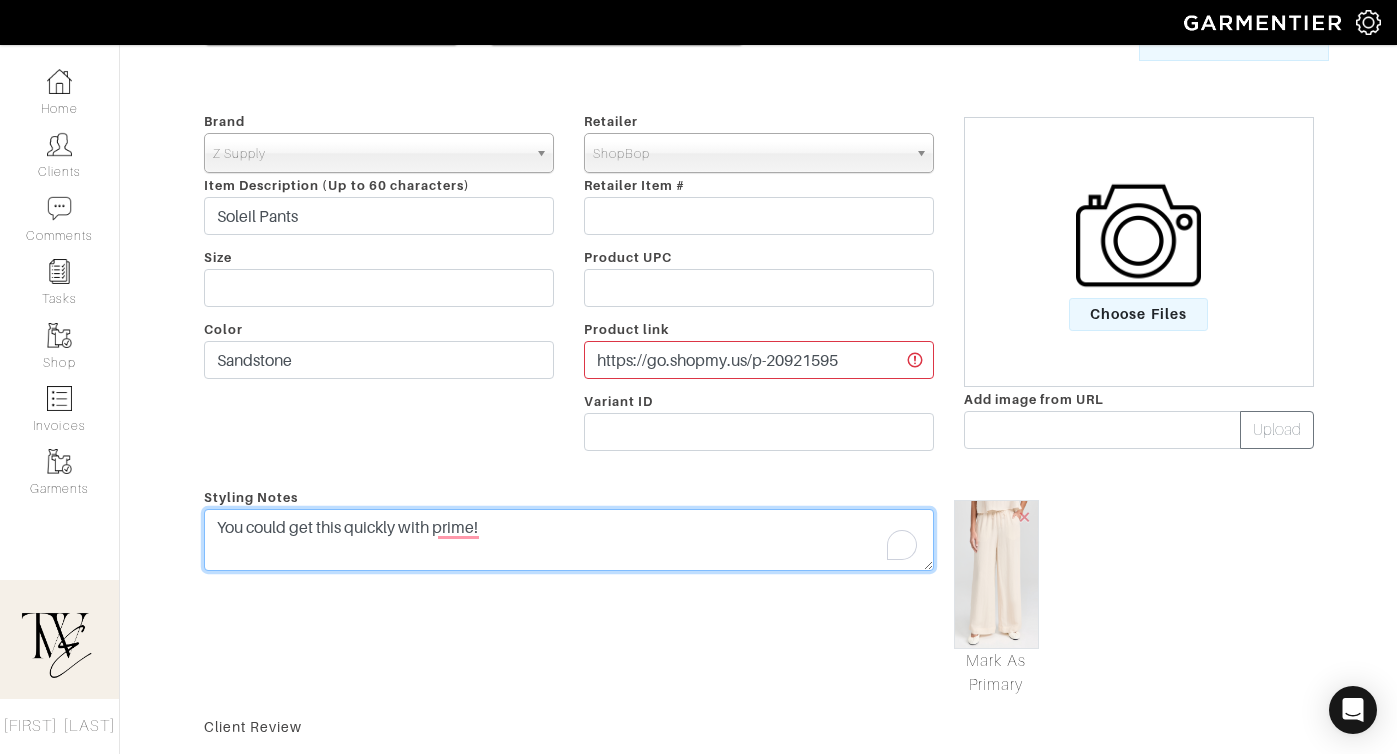 scroll, scrollTop: 0, scrollLeft: 0, axis: both 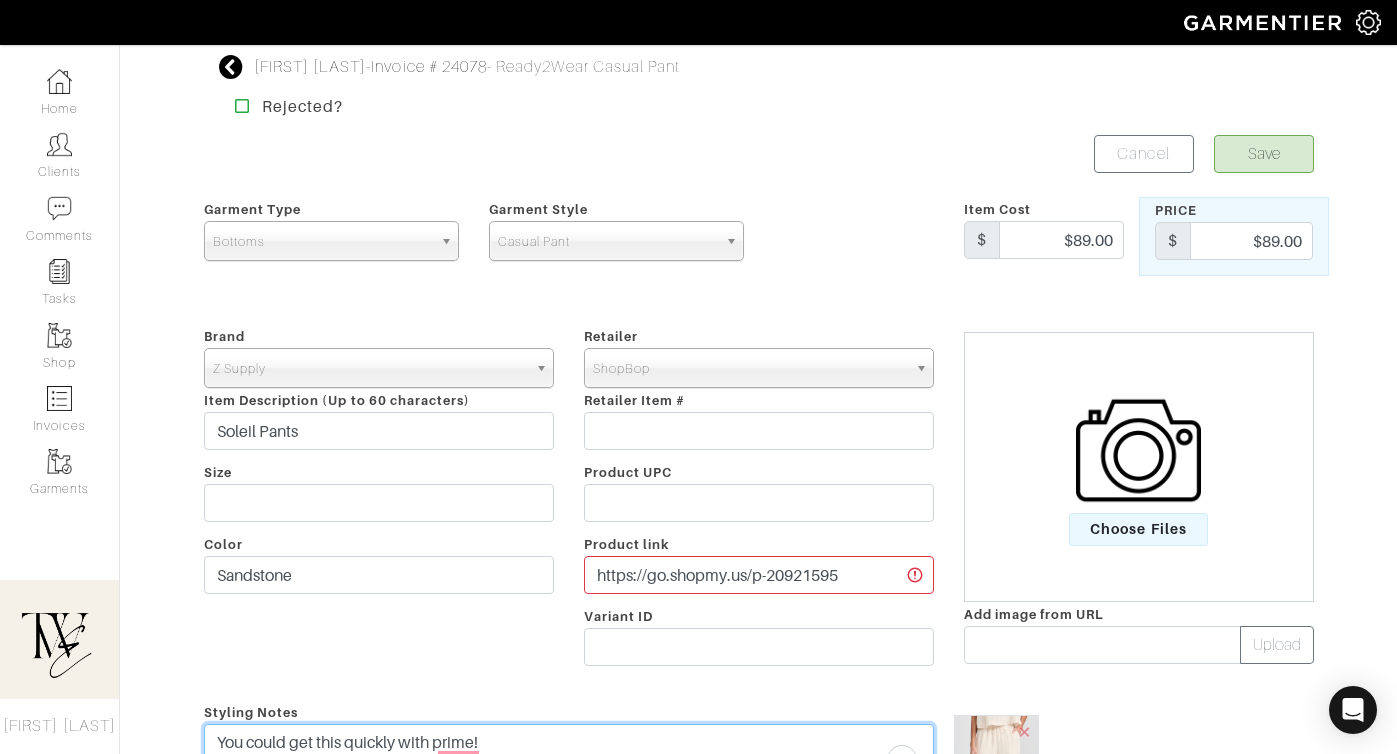 type on "You could get this quickly with prime!" 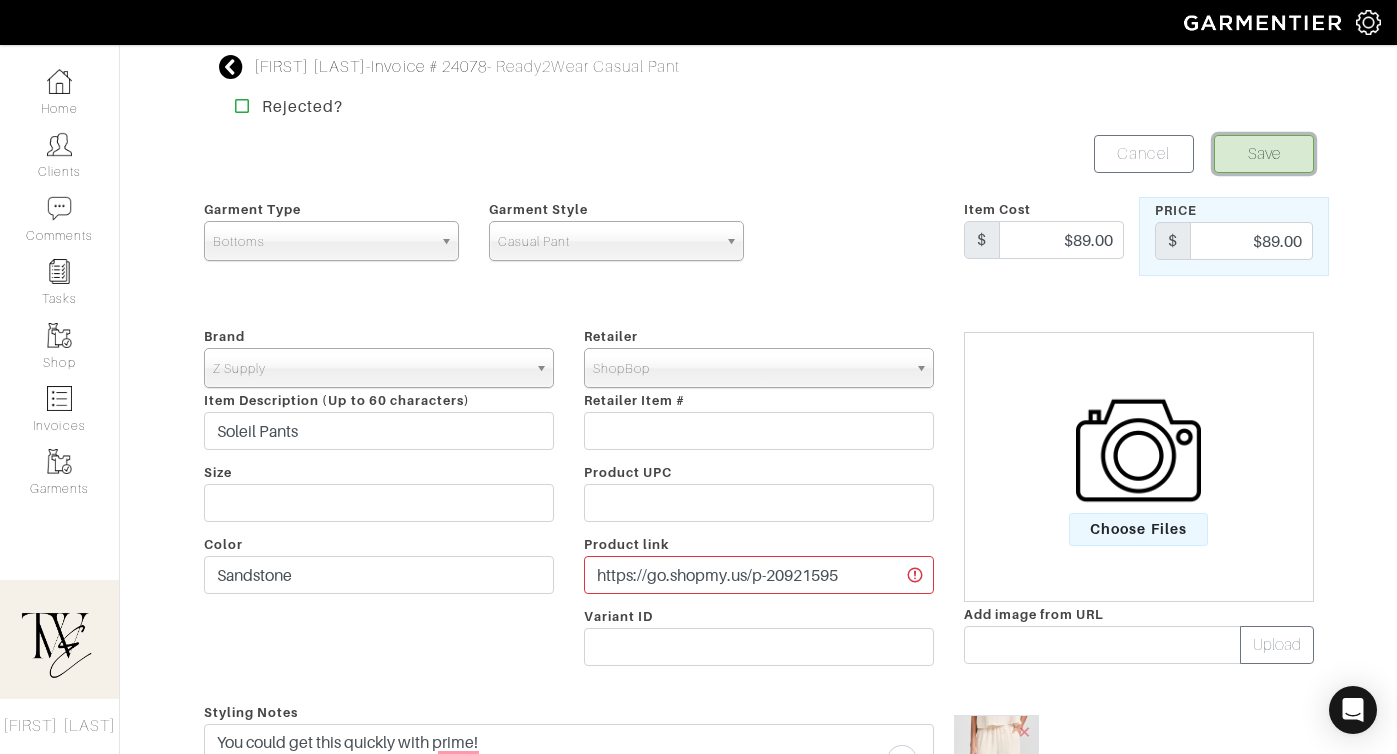 click on "Save" at bounding box center [1264, 154] 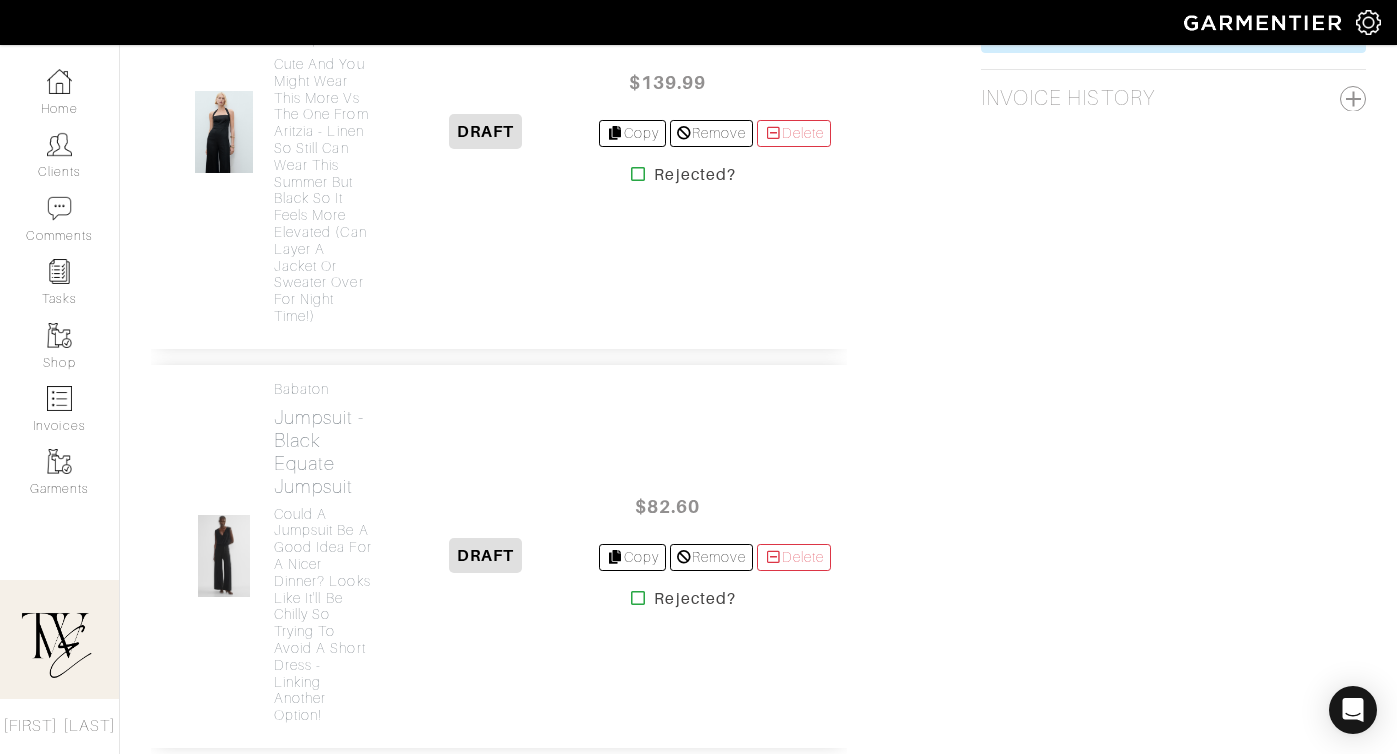 scroll, scrollTop: 833, scrollLeft: 0, axis: vertical 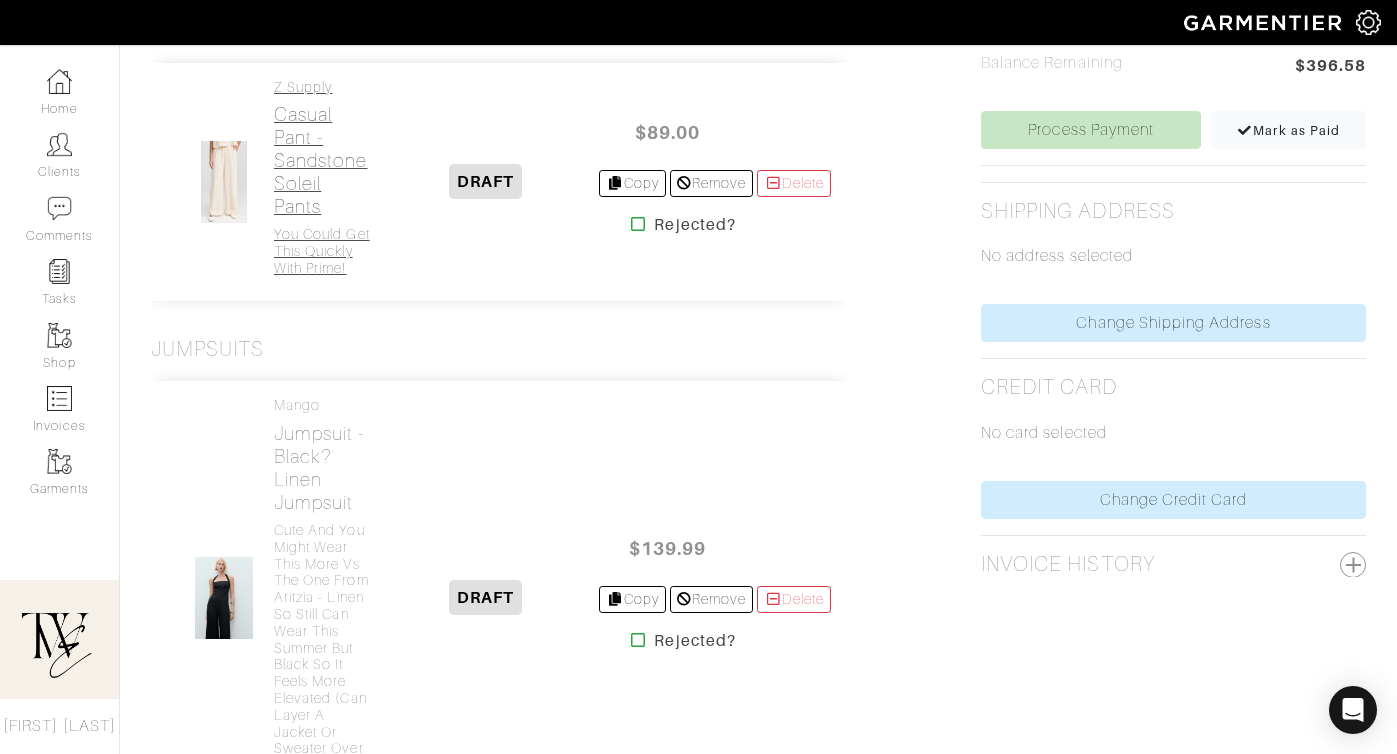 click on "You could get this quickly with prime!" at bounding box center (323, 251) 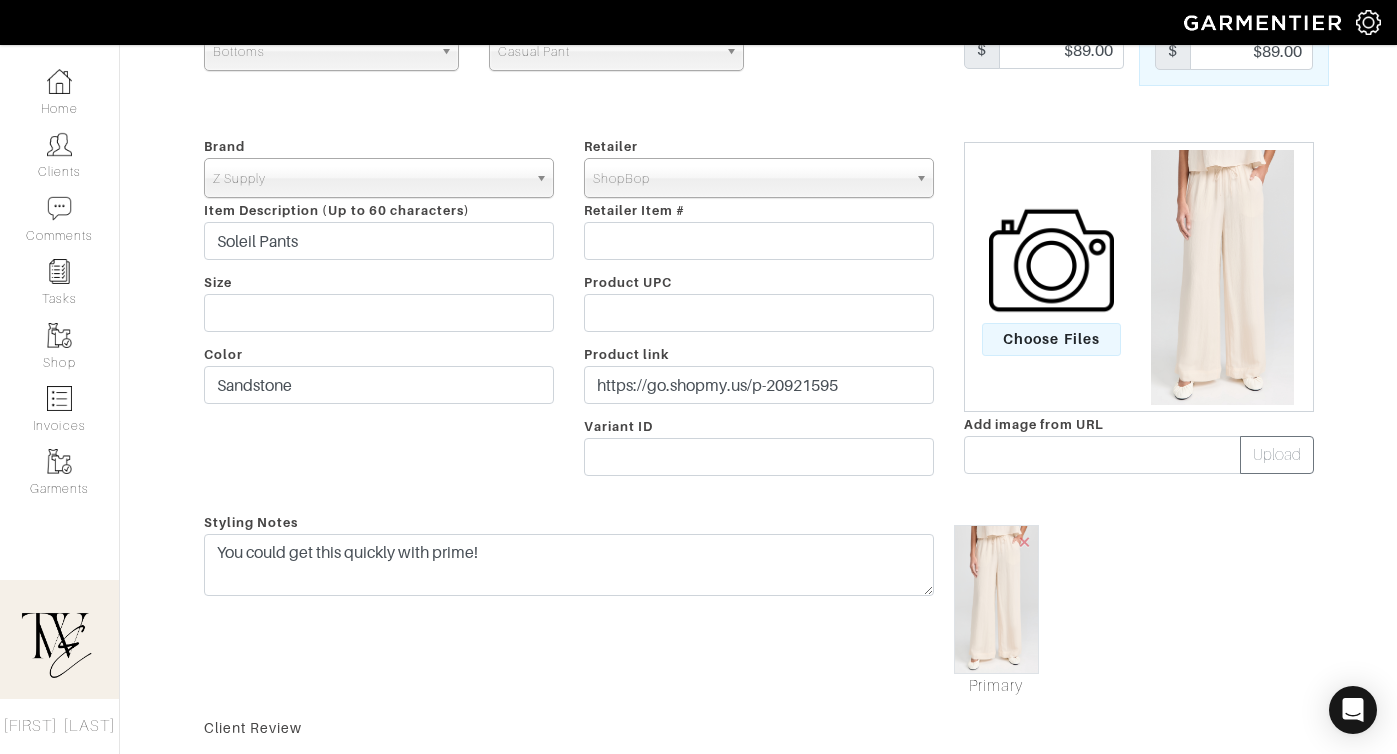 scroll, scrollTop: 194, scrollLeft: 0, axis: vertical 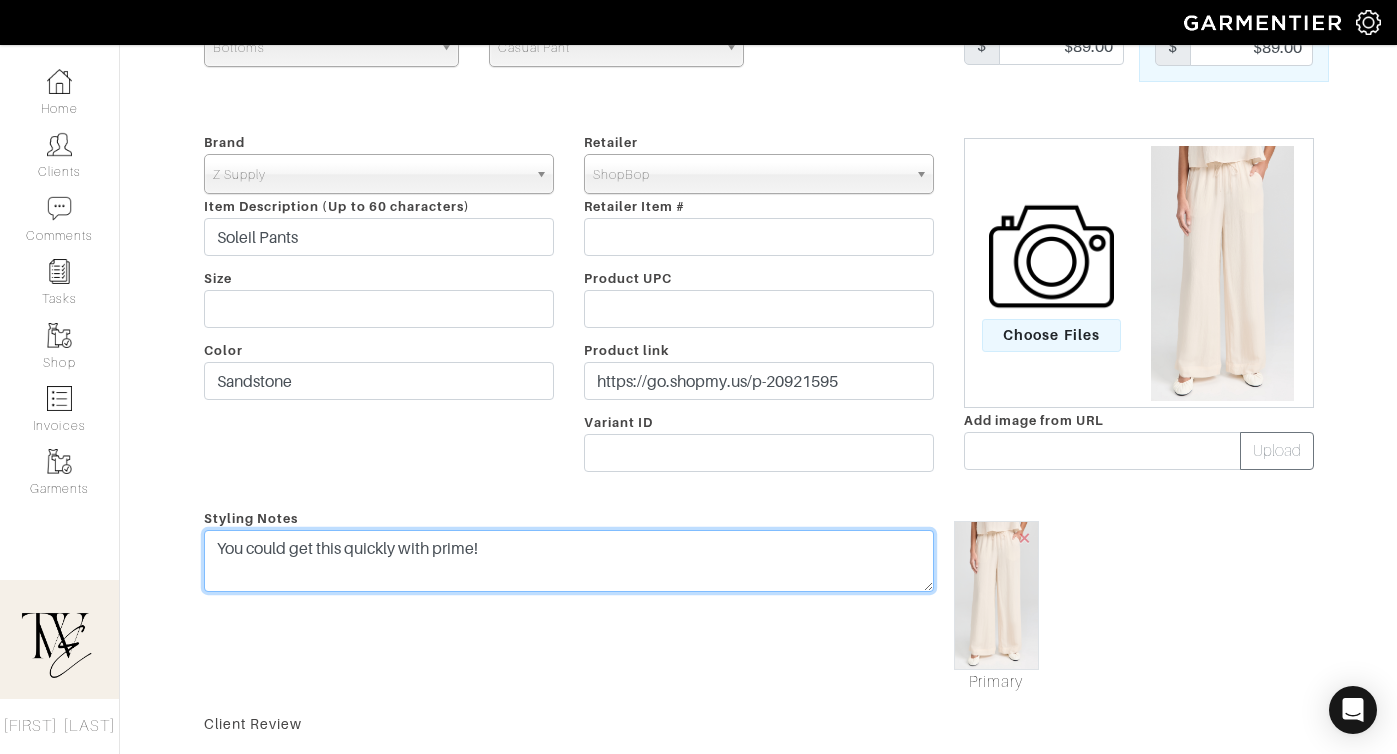 click on "You could get this quickly with prime!" at bounding box center (569, 561) 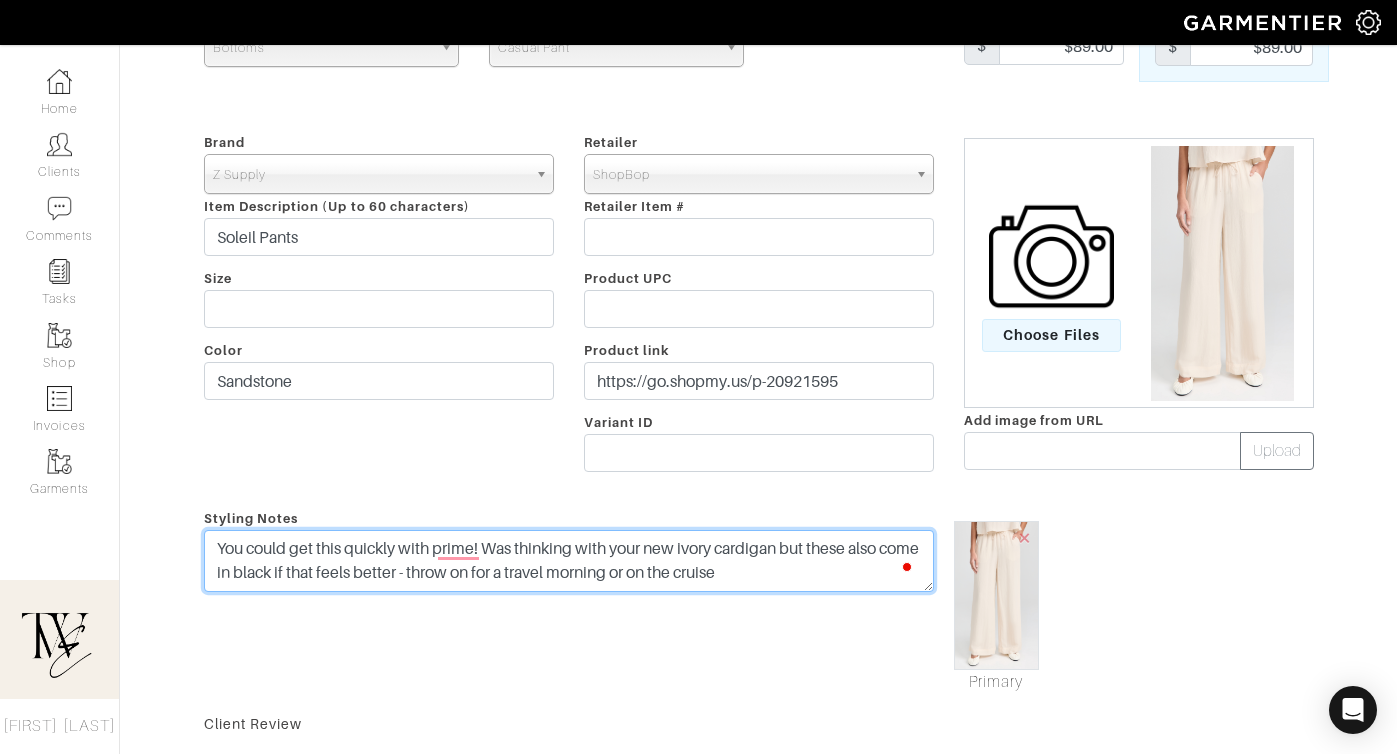 scroll, scrollTop: 0, scrollLeft: 0, axis: both 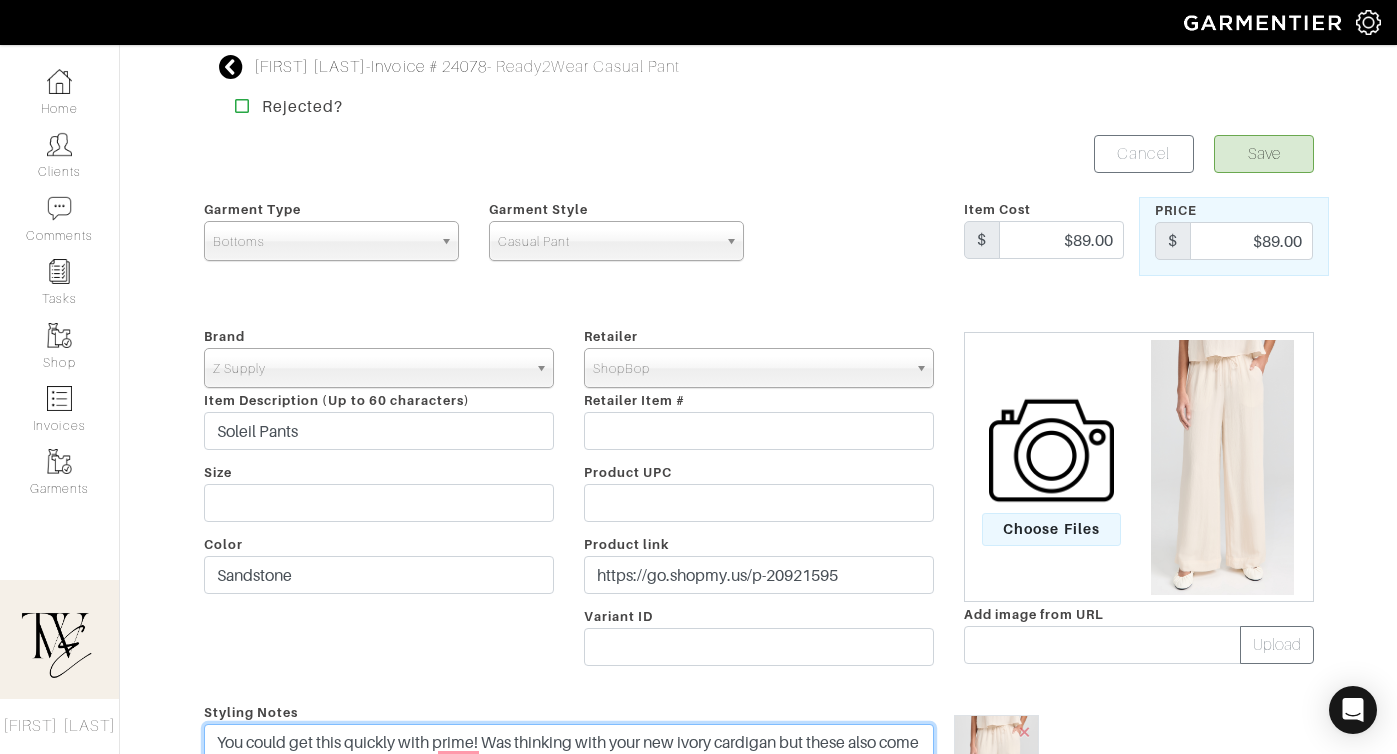 type on "You could get this quickly with prime! Was thinking with your new ivory cardigan but these also come in black if that feels better - throw on for a travel morning or on the cruise" 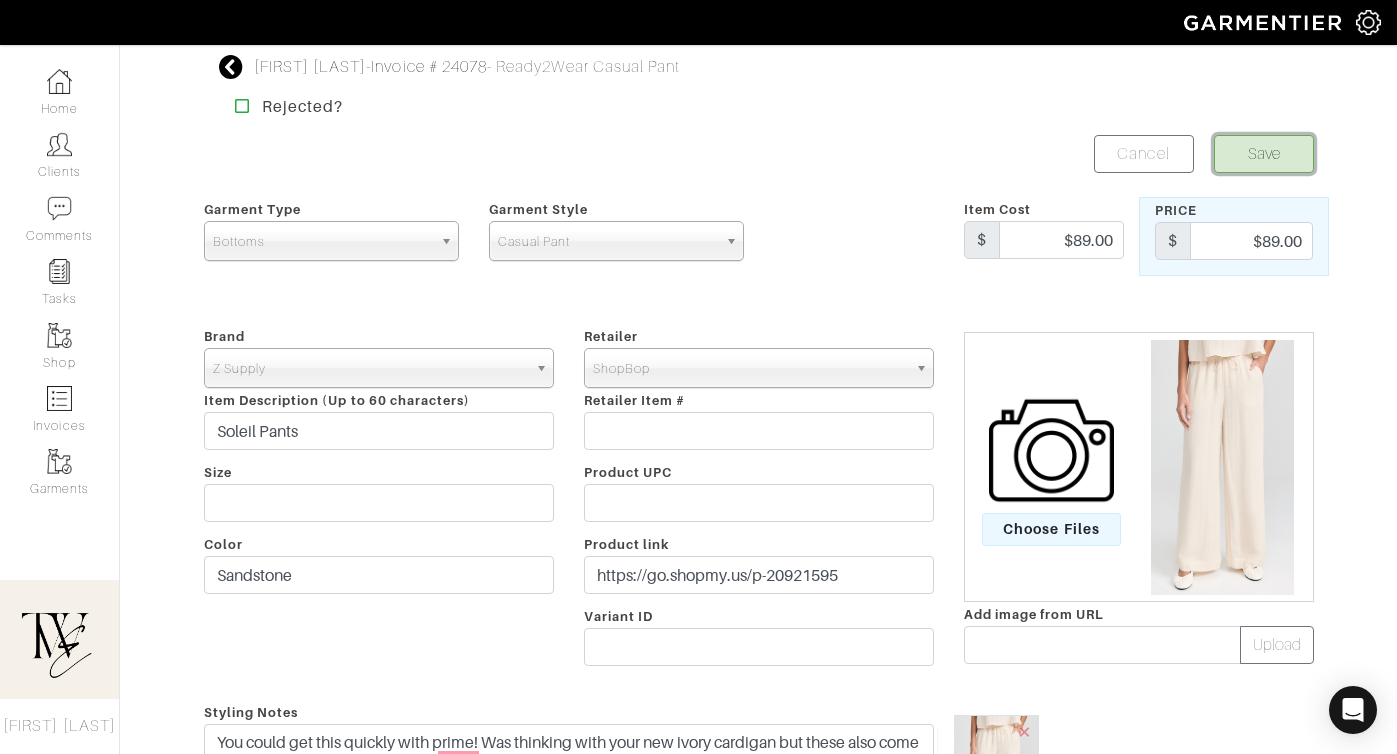 click on "Save" at bounding box center [1264, 154] 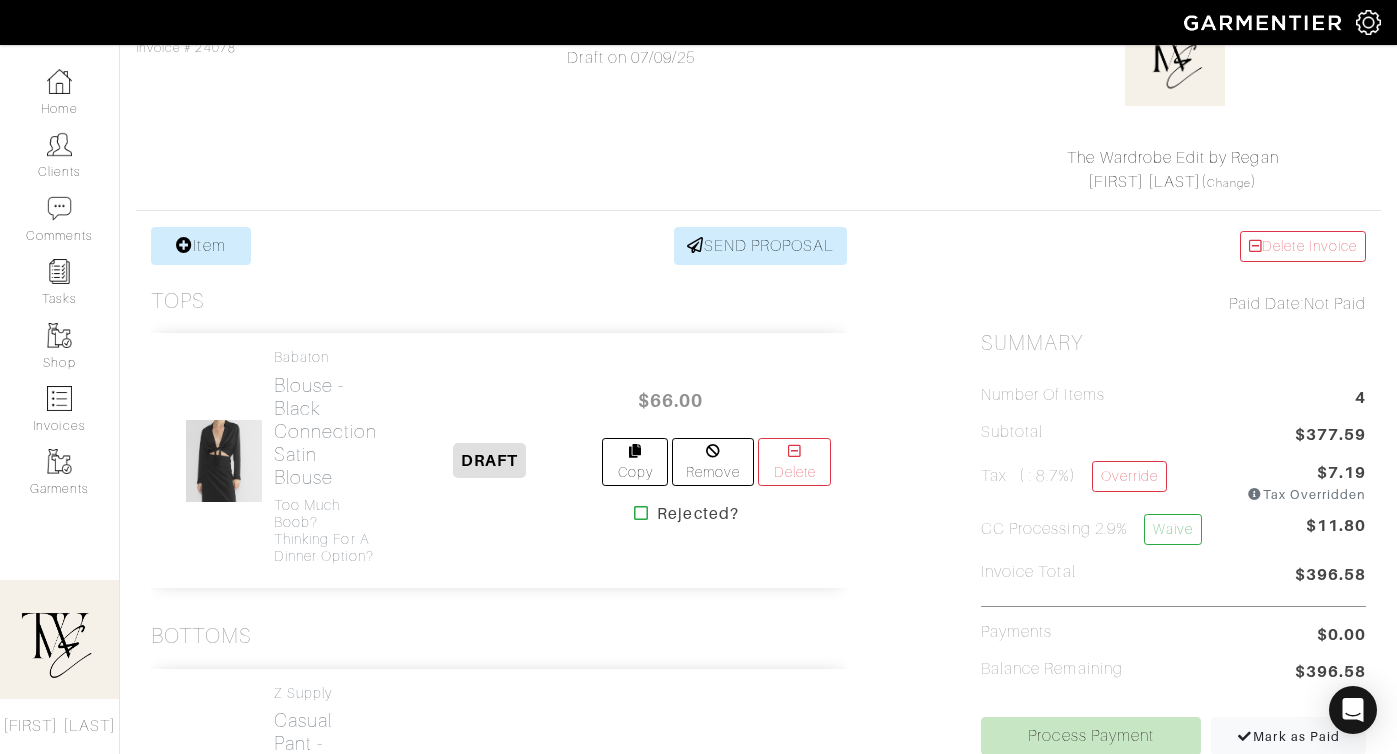 scroll, scrollTop: 600, scrollLeft: 0, axis: vertical 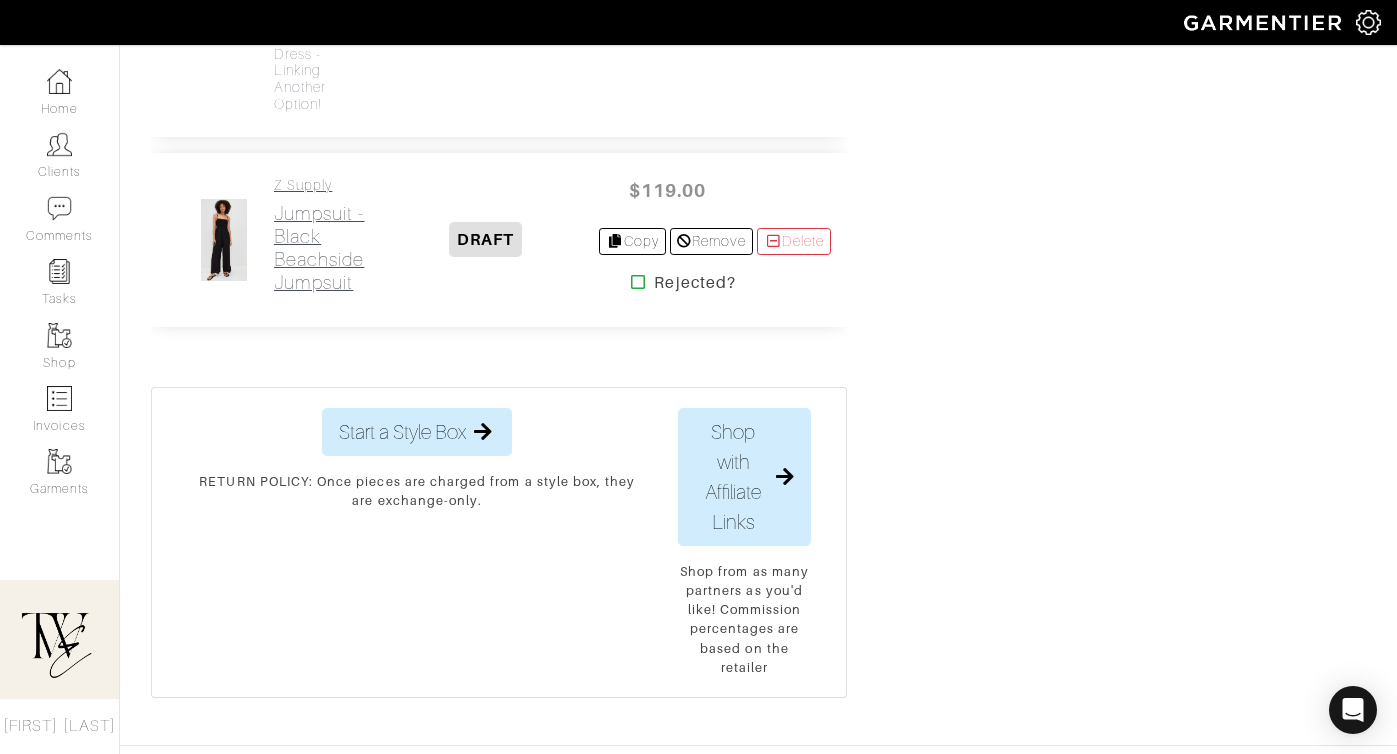 click on "Jumpsuit -   Black
Beachside Jumpsuit" at bounding box center (323, 248) 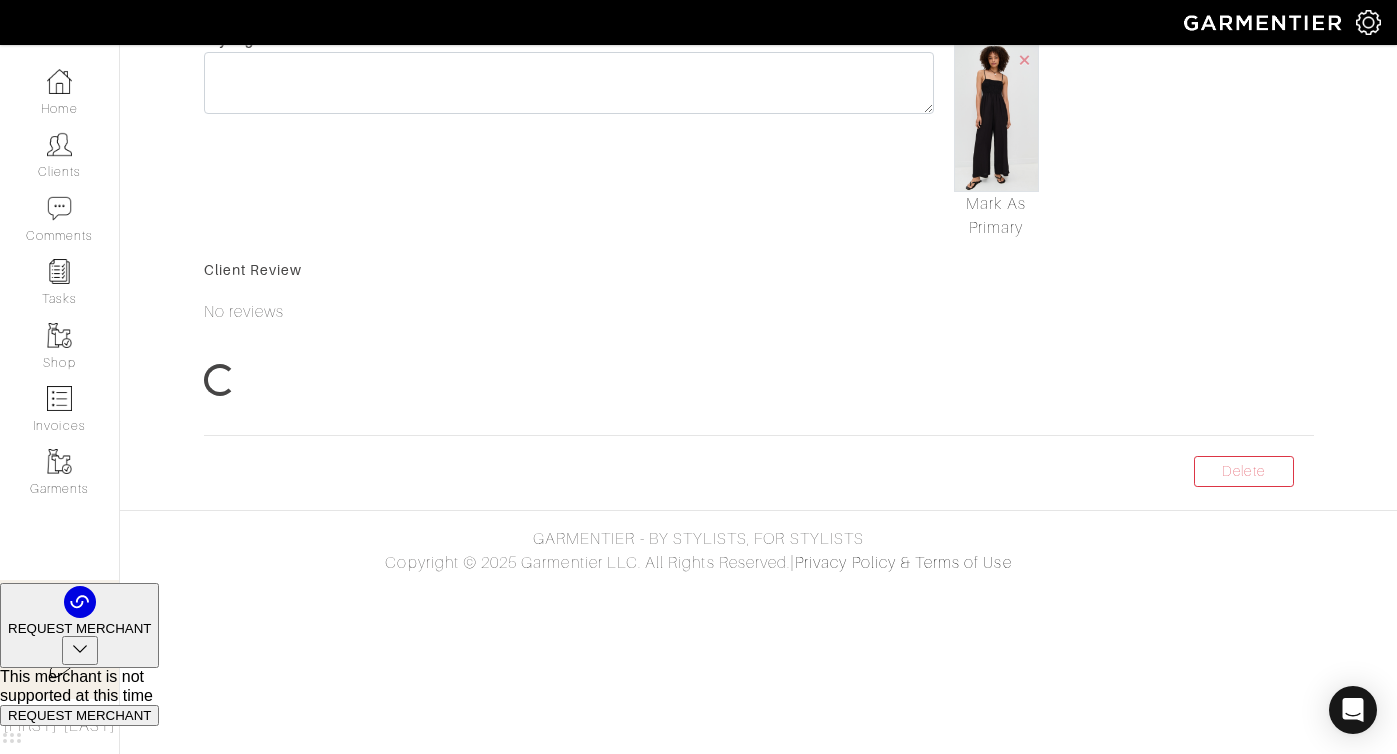 scroll, scrollTop: 169, scrollLeft: 0, axis: vertical 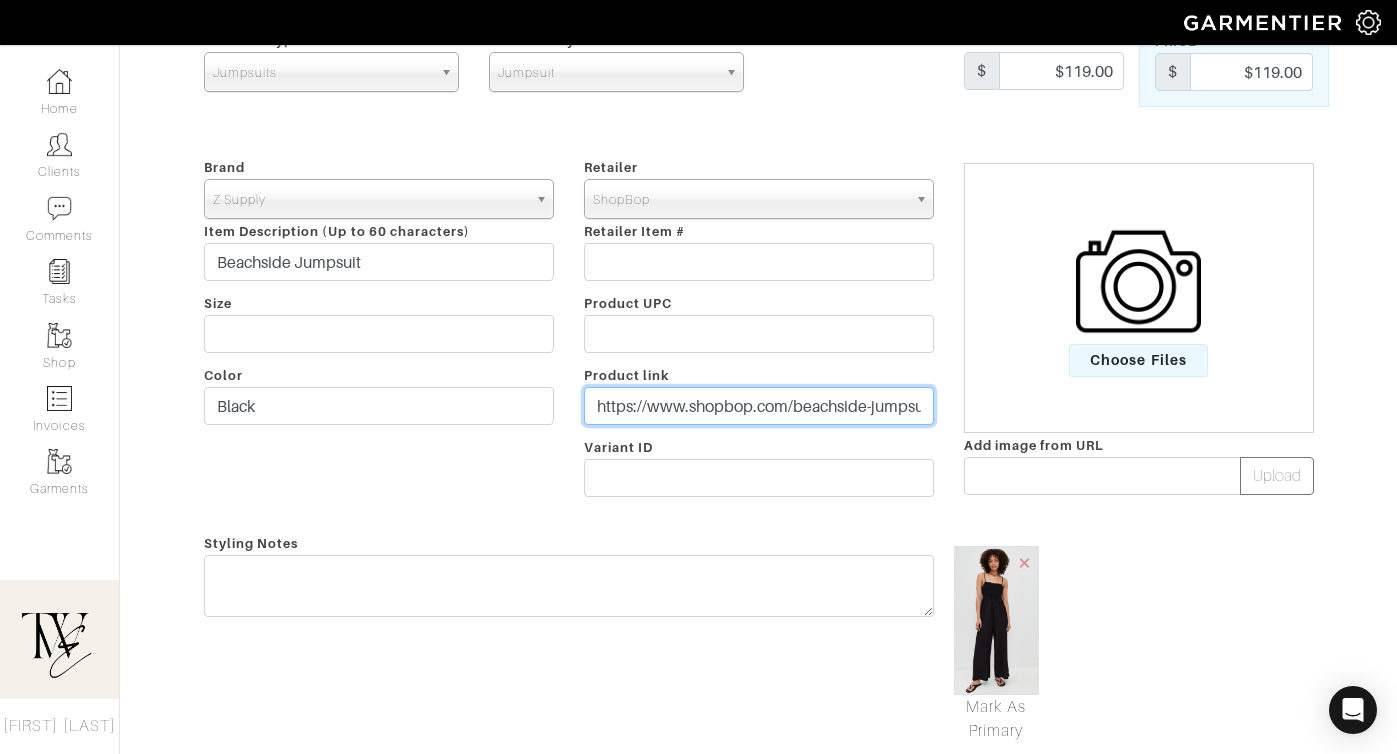 click on "https://www.shopbop.com/beachside-jumpsuit-z-supply/vp/v=1/1500736551.htm?os=false&breadcrumb=Shop+Women's>Designer+Index>Z+Supply&folderID=50279&colorSin=2054650131&fm=browse-page-web&ref_=SB_PLP_PDP_W_BRAND_ZSUPP_50279_NB_12&extid=affprg_linkshare_SB-8yaPBDQV8ls&cvosrc=affiliate.linkshare.8yaPBDQV8ls&affuid=user-99028-pin-20923434-puser-null&sharedid=42352&subid1=8yaPBDQV8ls-SAkArj7nSSMDLnWP5DA3vw" at bounding box center (759, 406) 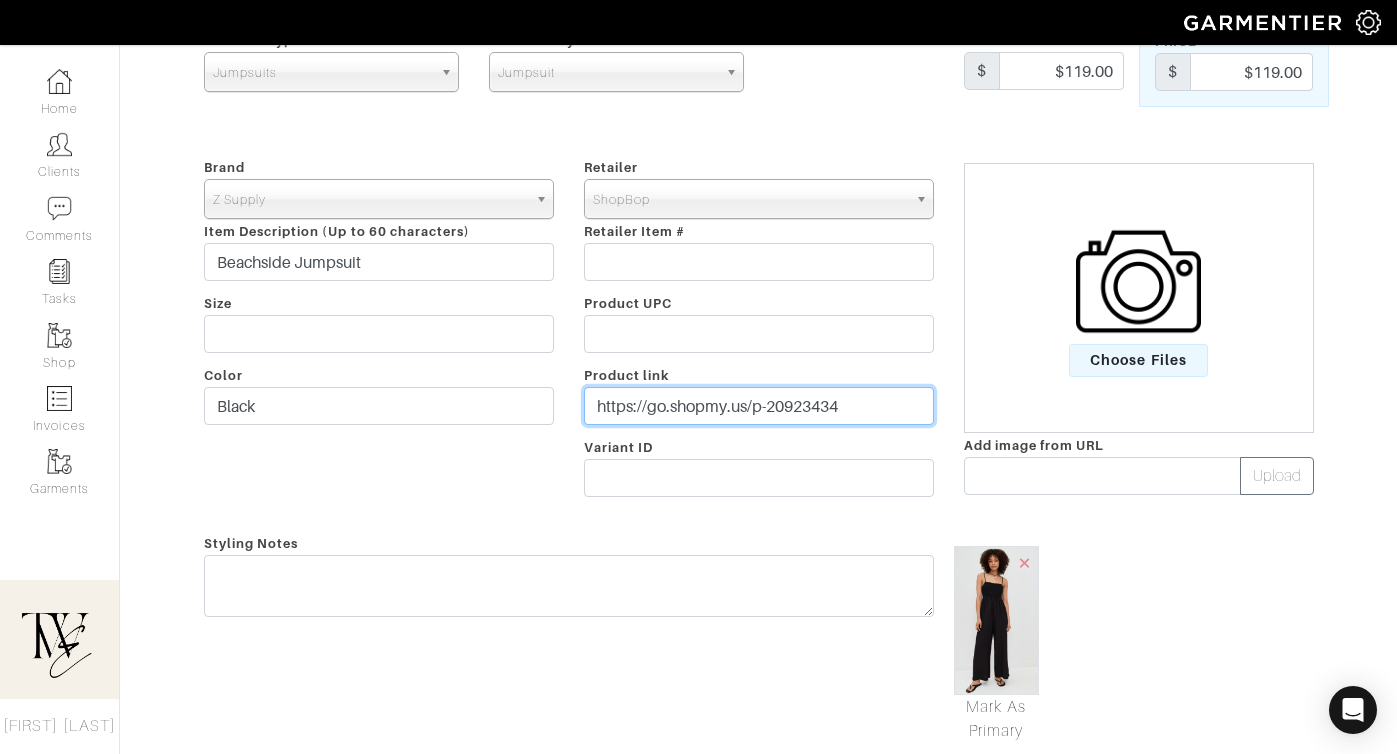 type on "https://go.shopmy.us/p-20923434" 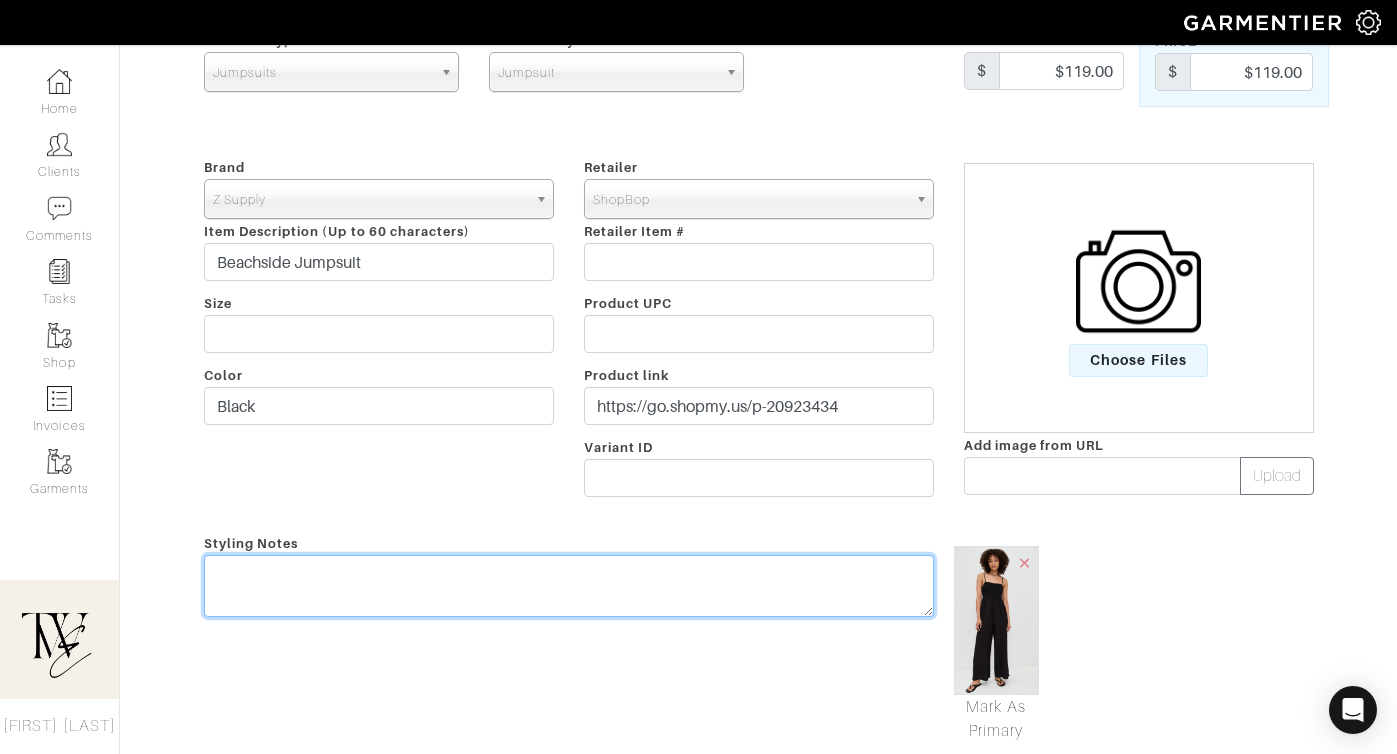 click at bounding box center [569, 586] 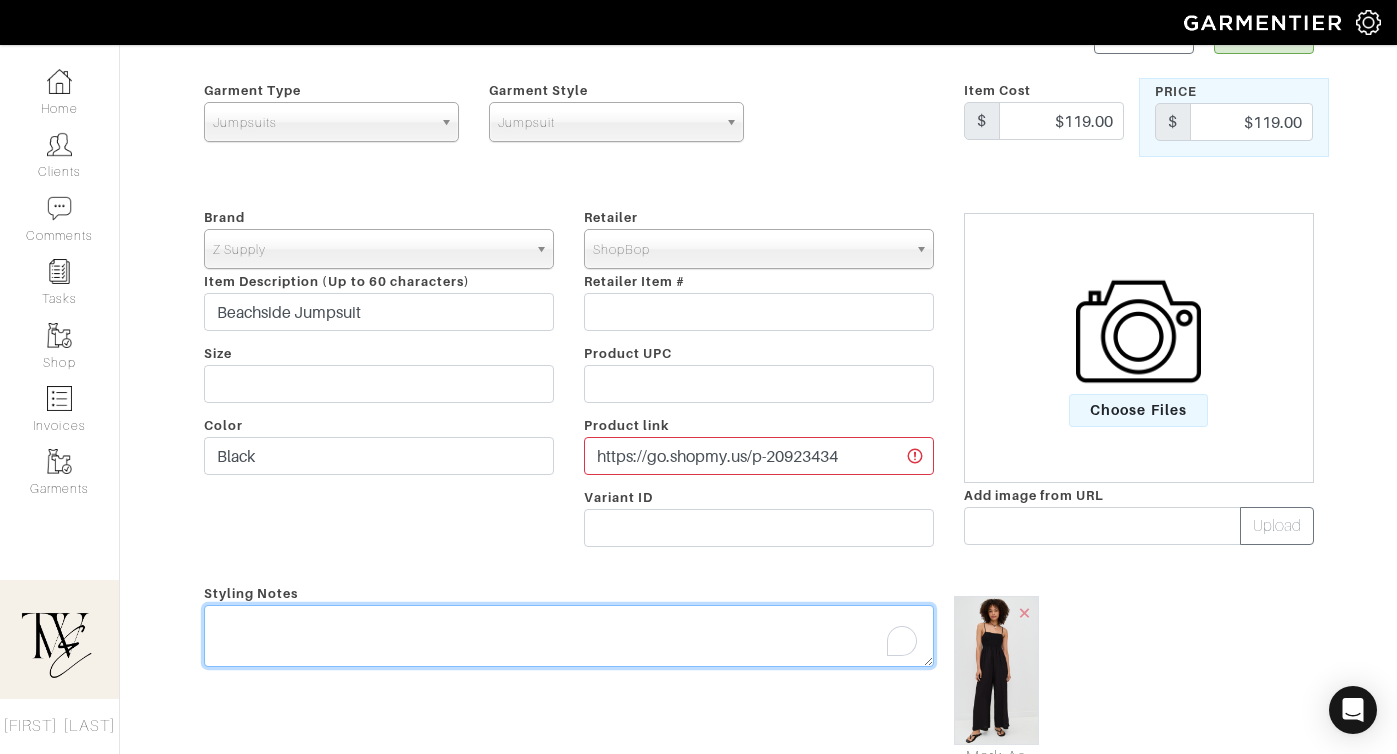 scroll, scrollTop: 0, scrollLeft: 0, axis: both 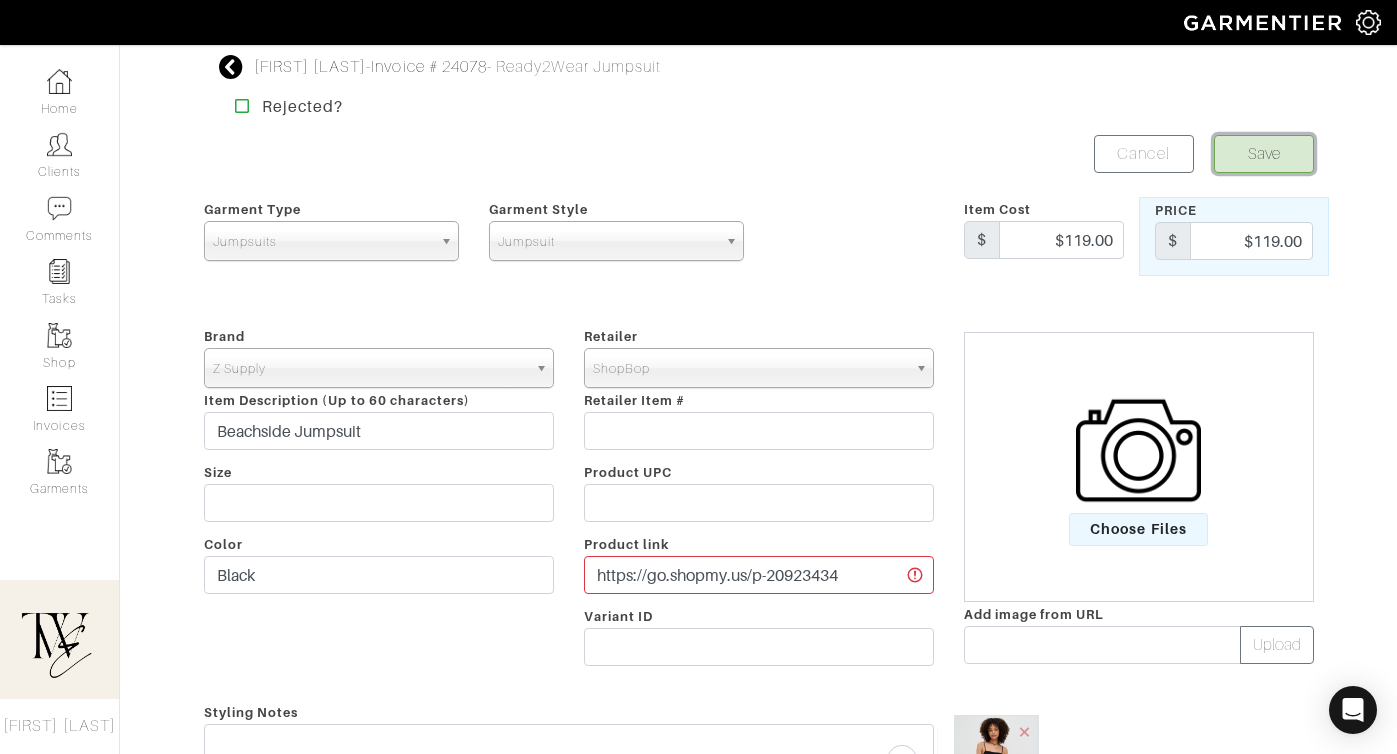 click on "Save" at bounding box center (1264, 154) 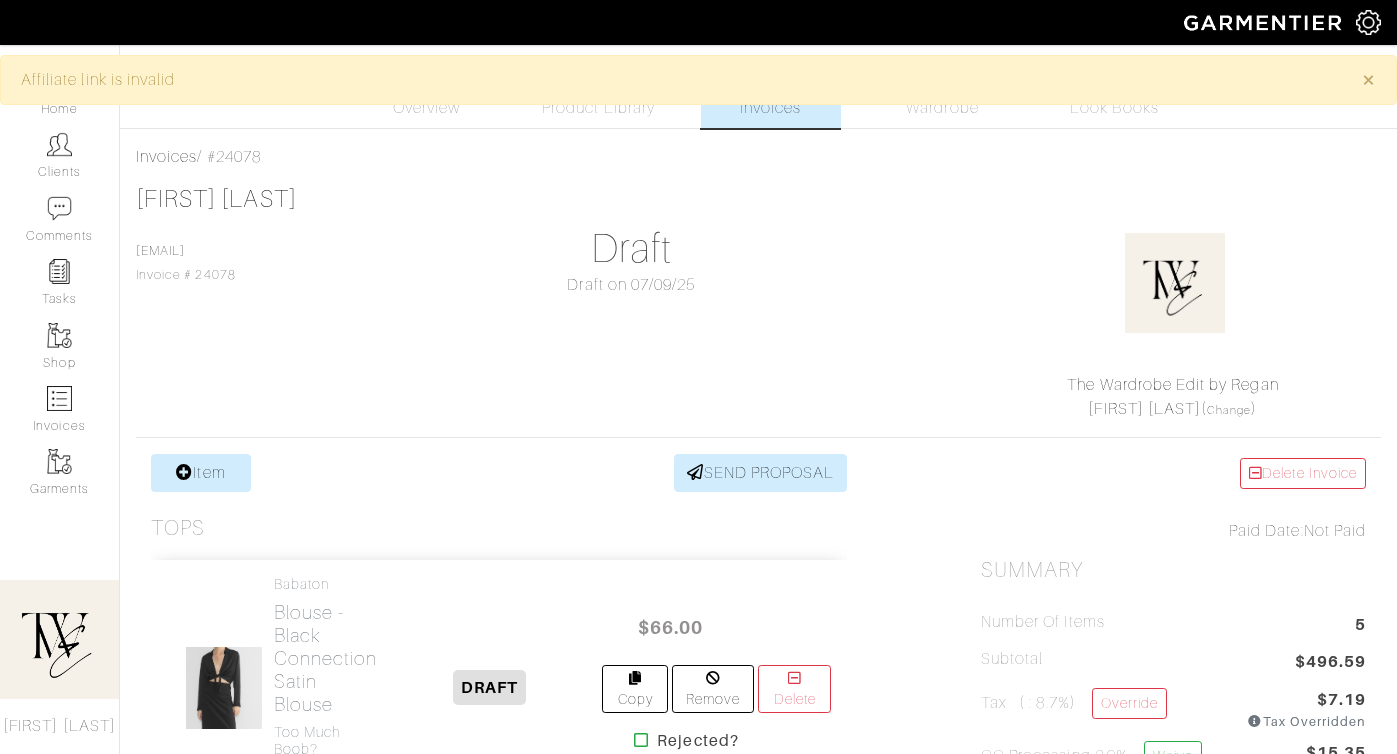 scroll, scrollTop: 0, scrollLeft: 0, axis: both 